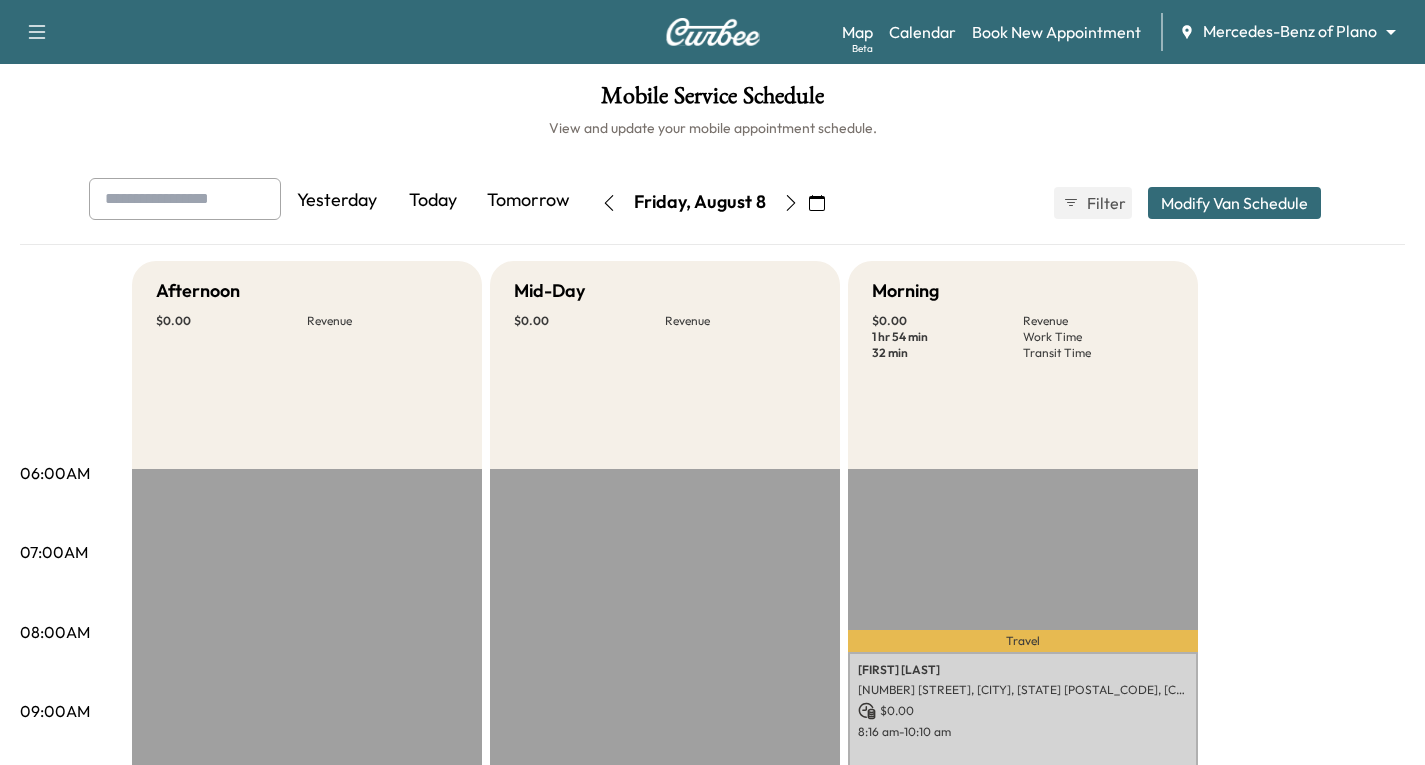 scroll, scrollTop: 0, scrollLeft: 0, axis: both 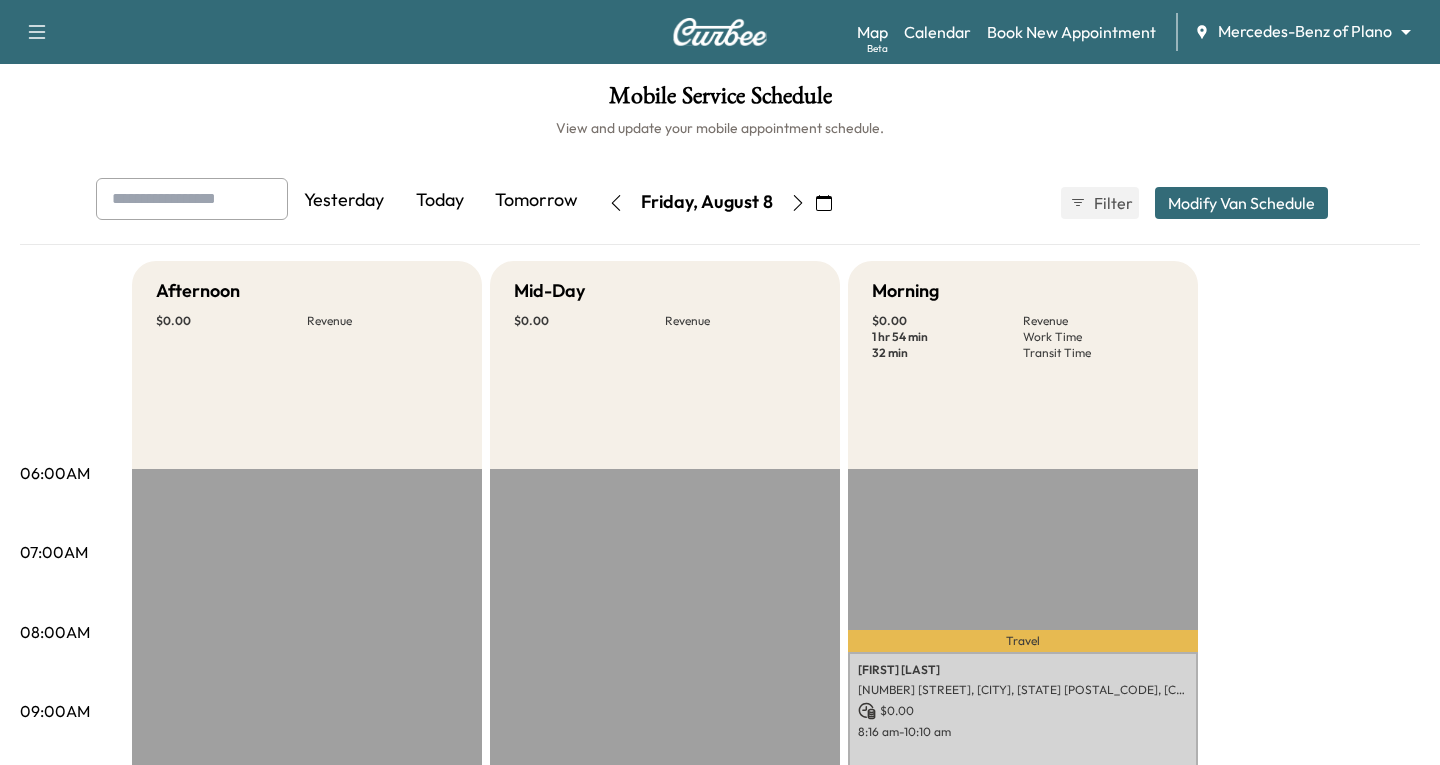 click on "Support Log Out Map Beta Calendar Book New Appointment Mercedes-Benz of Plano ******** ​ Mobile Service Schedule View and update your mobile appointment schedule. Yesterday Today Tomorrow Friday, August 8 August 2025 S M T W T F S   27   28   29   30   31   1   2   3   4   5   6   7   8   9   10   11   12   13   14   15   16   17   18   19   20   21   22   23   24   25   26   27   28   29   30   31   1   2   3   4   5 Cancel Done Filter Modify Van Schedule Modify Van Schedule Van Schedule for  Friday, August 08, 2025 *  Schedule modified Shift Start Shift End Afternoon 12:30 PM **** Start 4:00 PM ** Start Inactive Mid-Day 10:30 AM **** Start 2:00 PM ** Start Inactive Morning 8:00 AM * Start 11:30 AM **** Start Inactive Cancel Save & Close 06:00AM 07:00AM 08:00AM 09:00AM 10:00AM 11:00AM 12:00PM 01:00PM 02:00PM 03:00PM 04:00PM 05:00PM 06:00PM 07:00PM 08:00PM 09:00PM 10:00PM Afternoon $ 0.00 Revenue EST Start   Mid-Day $ 0.00 Revenue EST Start   Morning $ 0.00 Revenue 1 hr 54 min Work Time 32 min Travel" at bounding box center (720, 382) 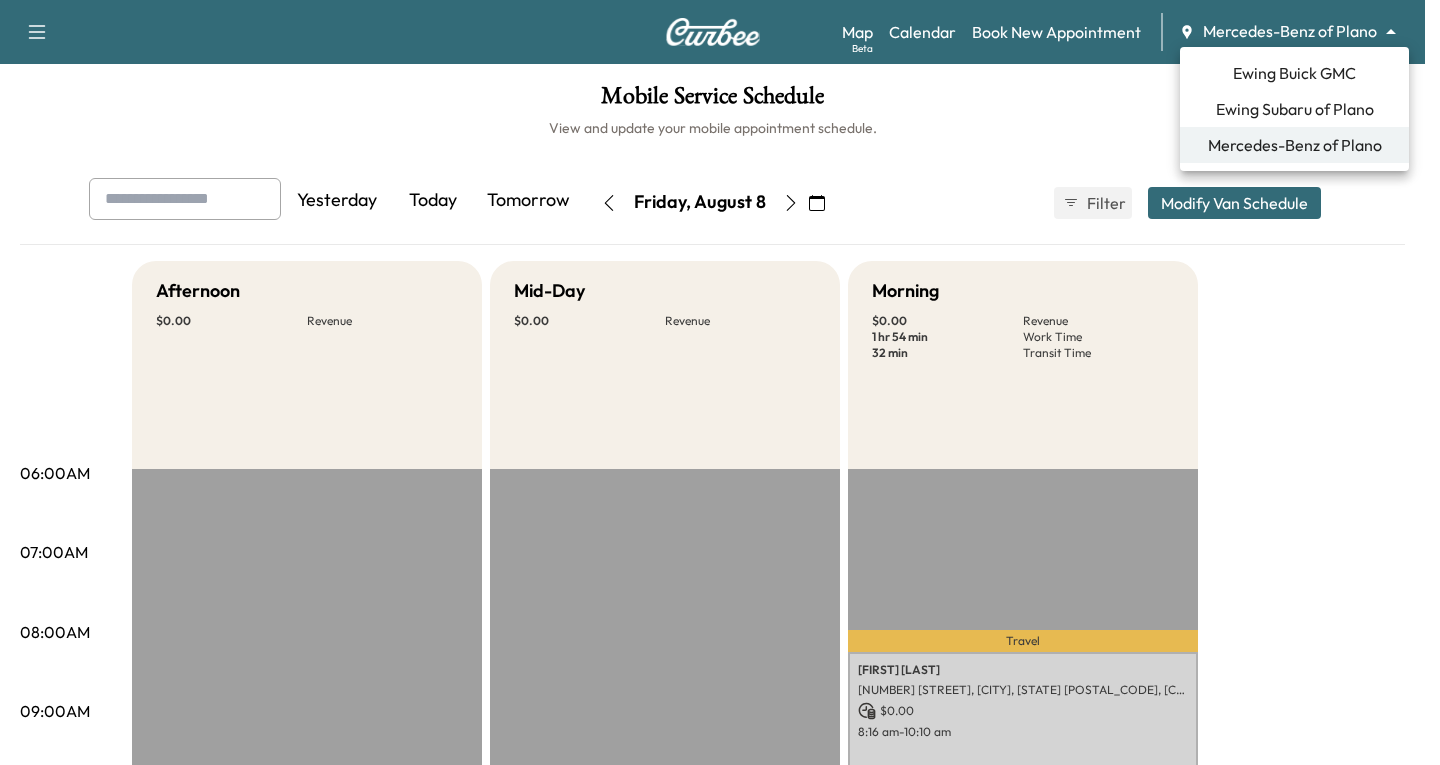click on "Ewing Buick GMC" at bounding box center [1294, 73] 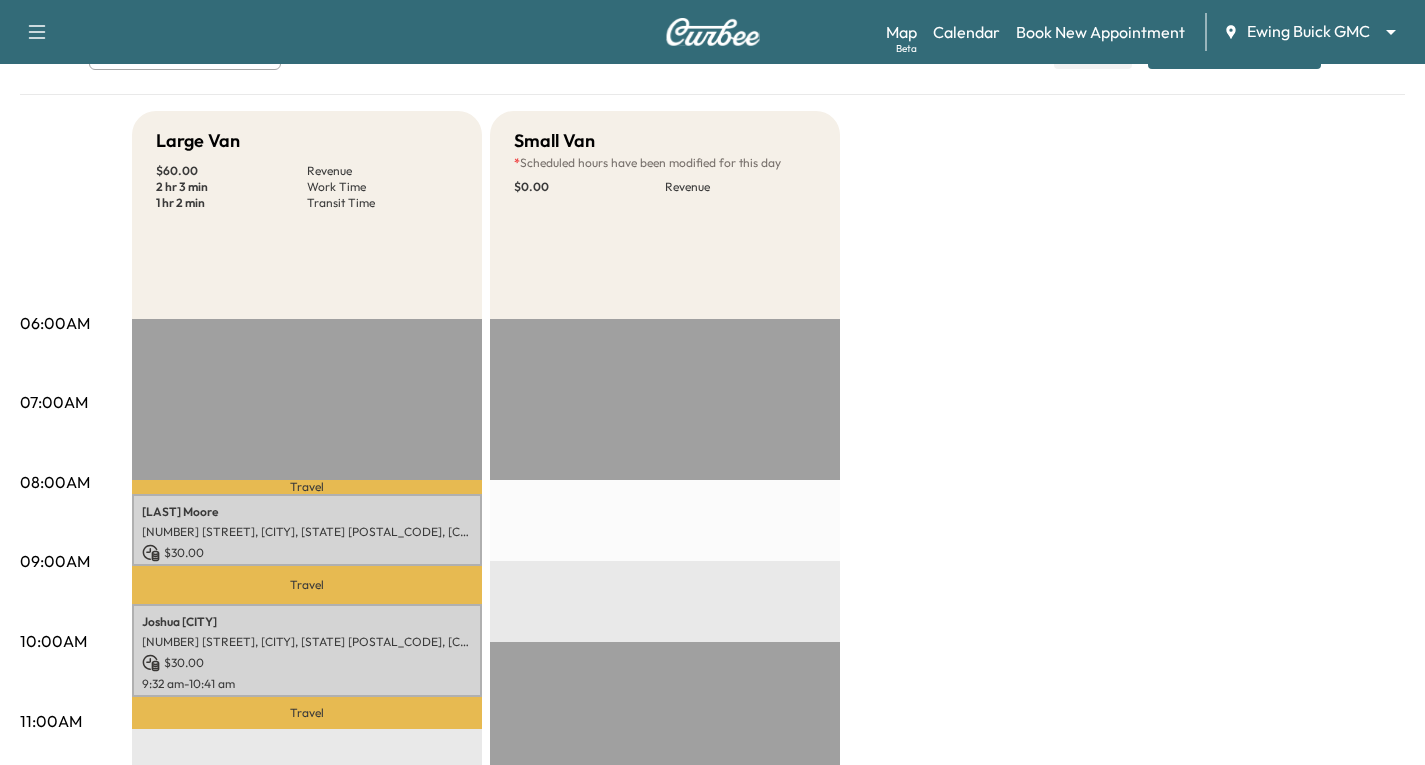scroll, scrollTop: 0, scrollLeft: 0, axis: both 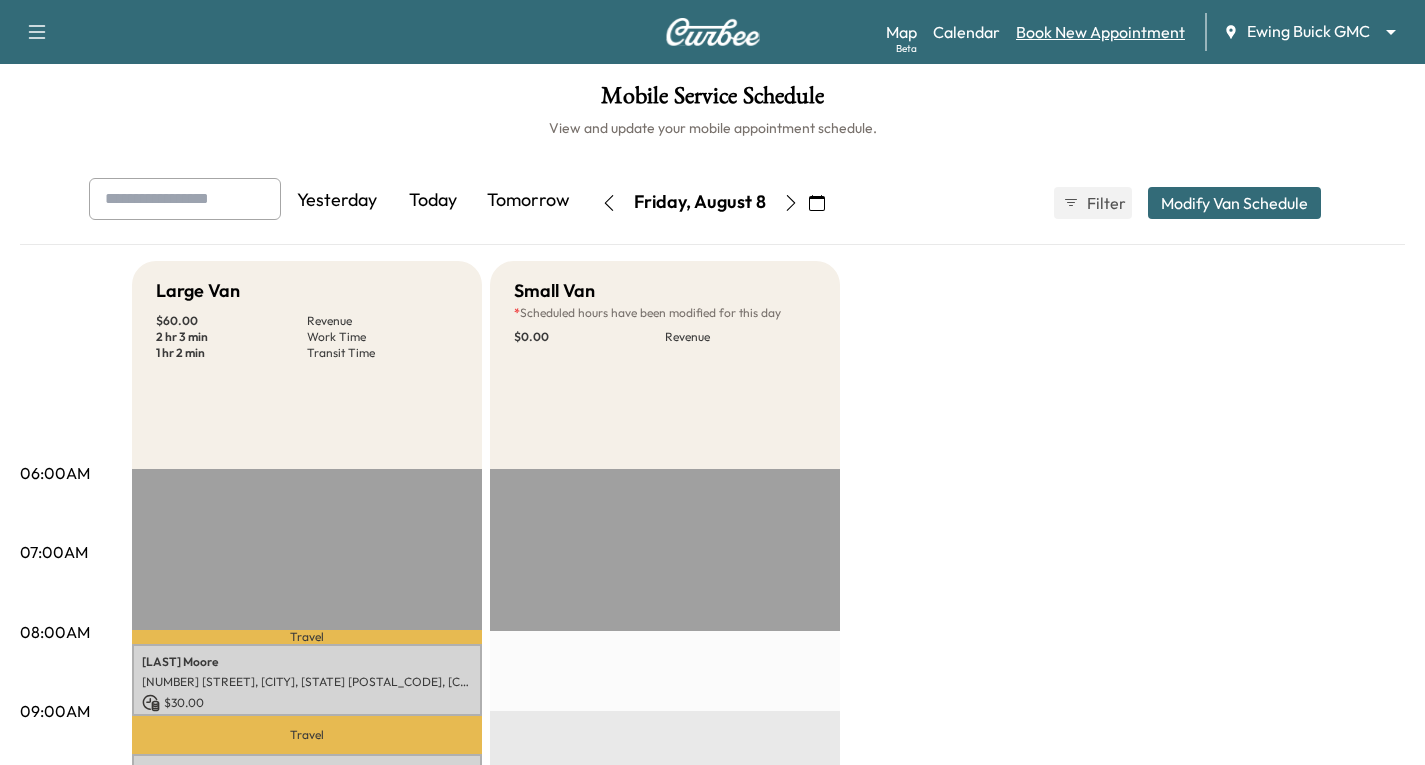 click on "Book New Appointment" at bounding box center (1100, 32) 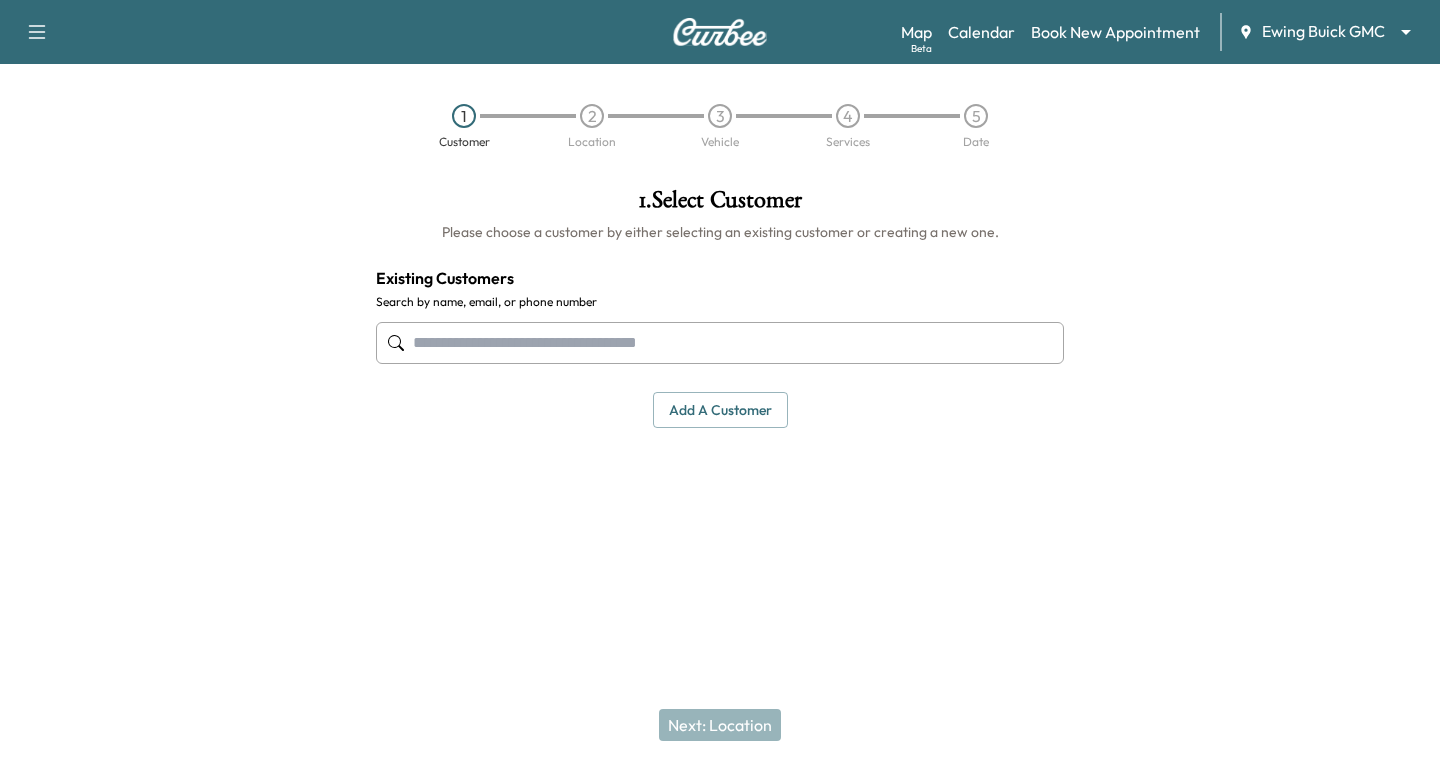 click at bounding box center (720, 343) 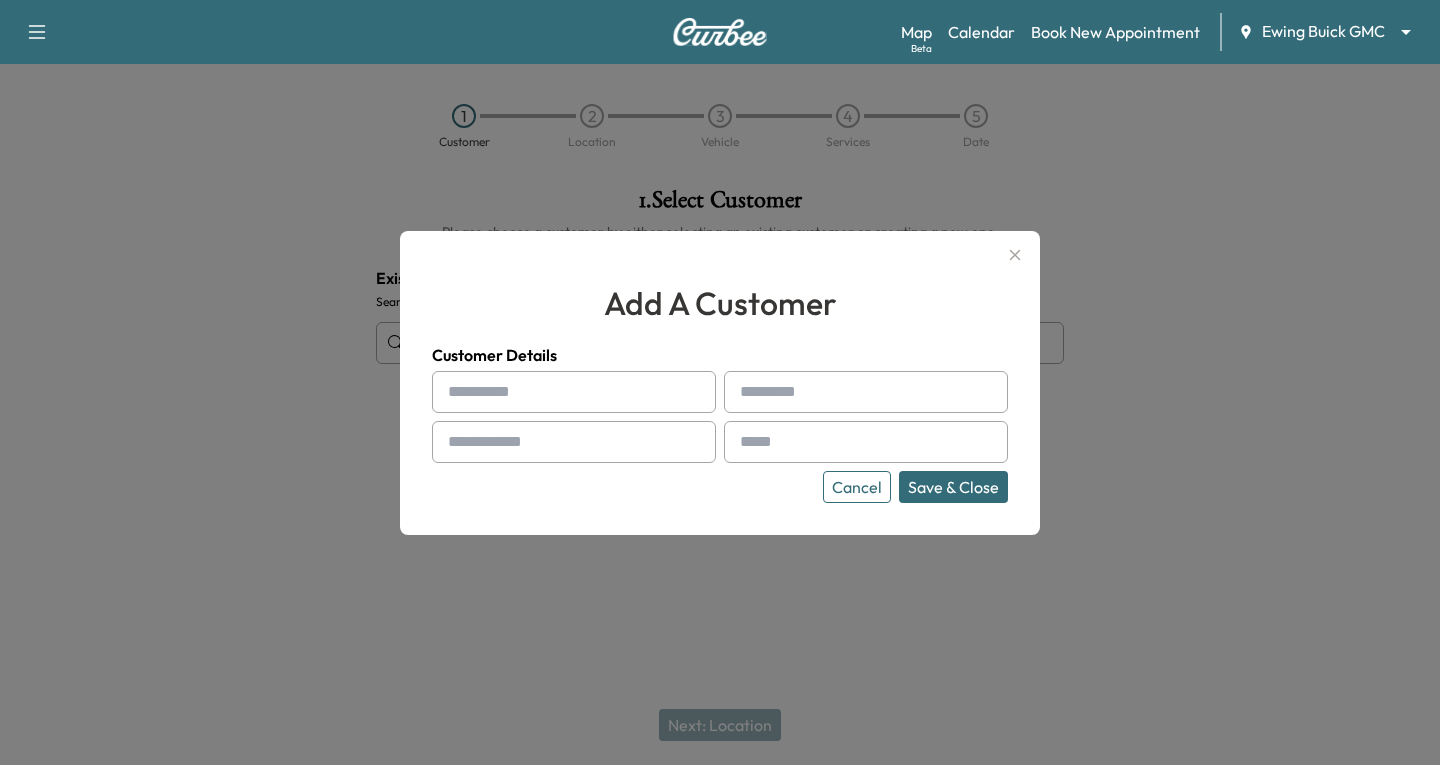 click at bounding box center (574, 392) 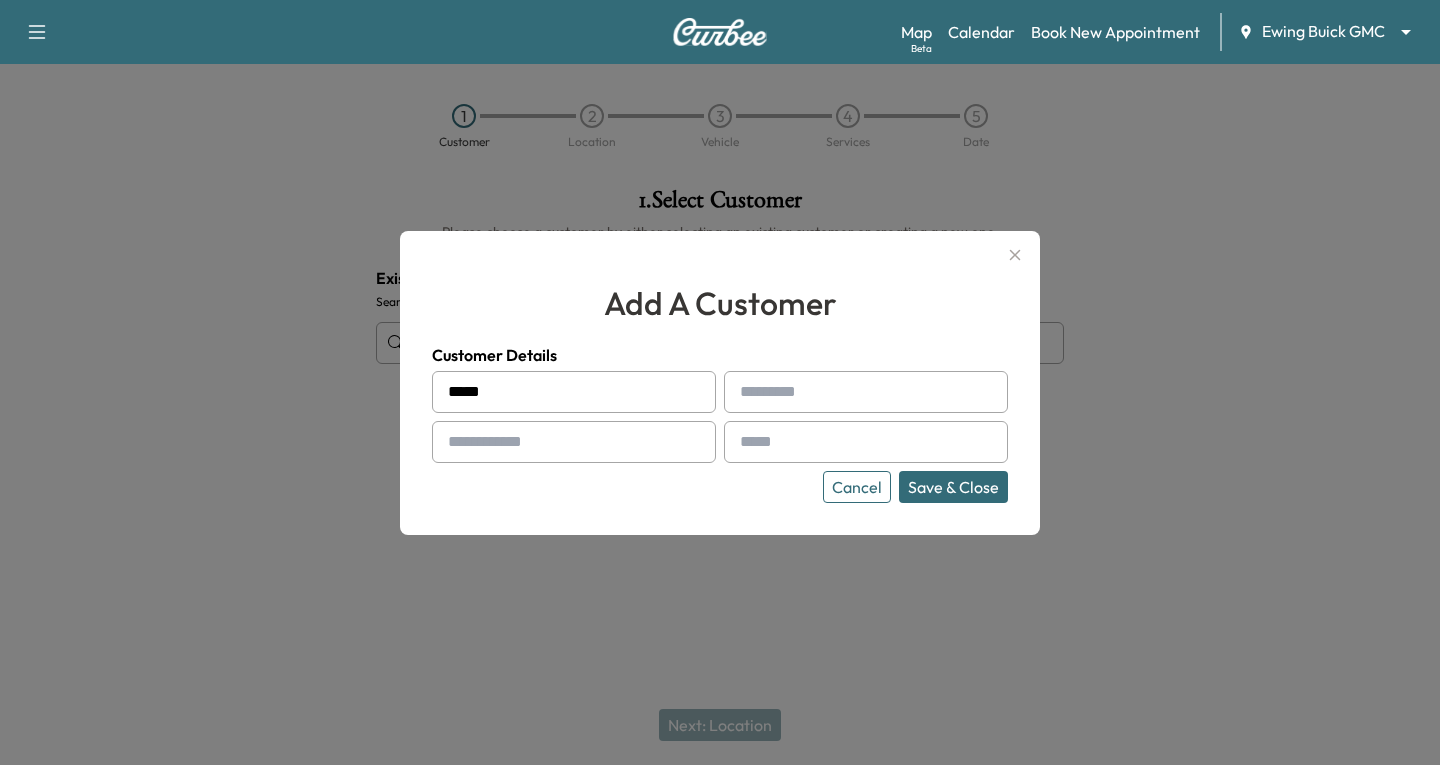 type on "****" 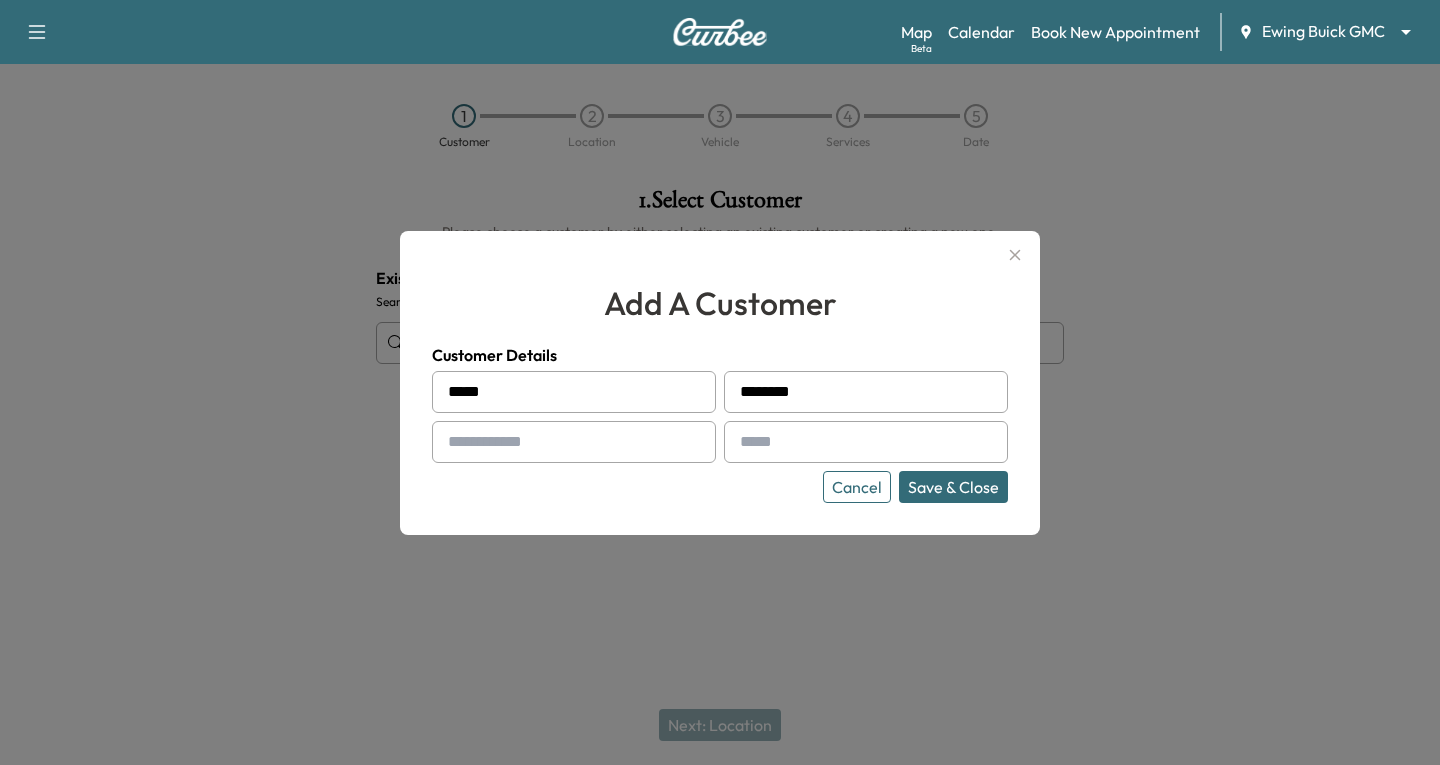 type on "********" 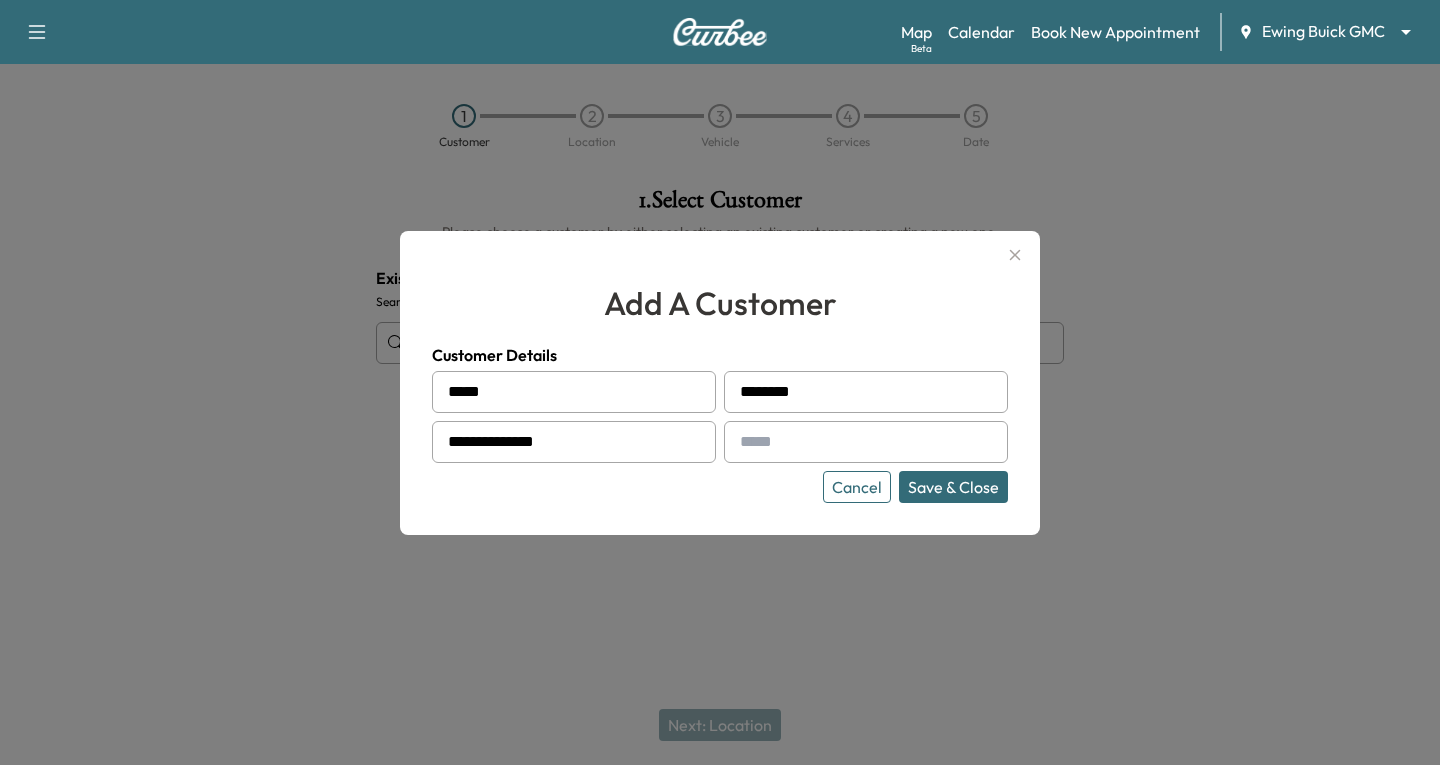 type on "**********" 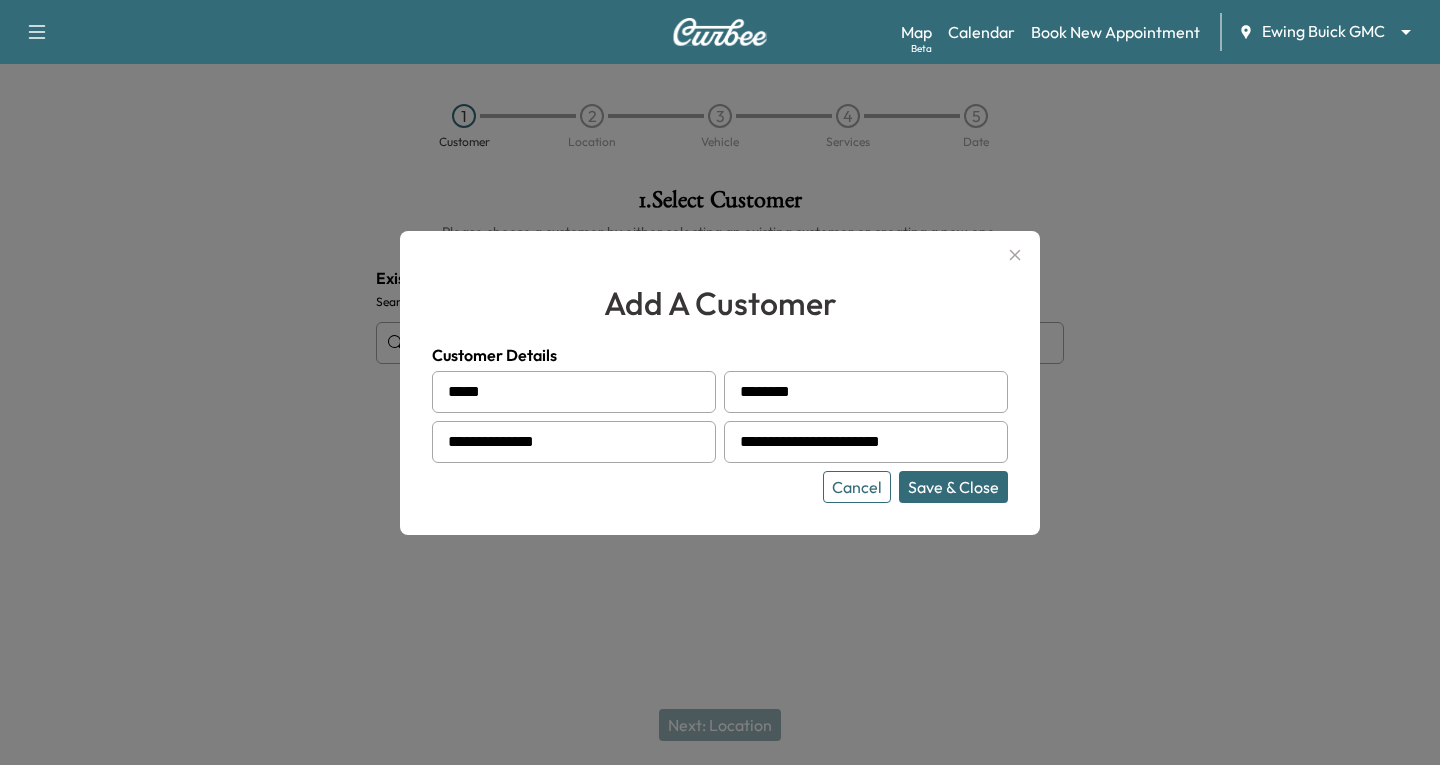 type on "**********" 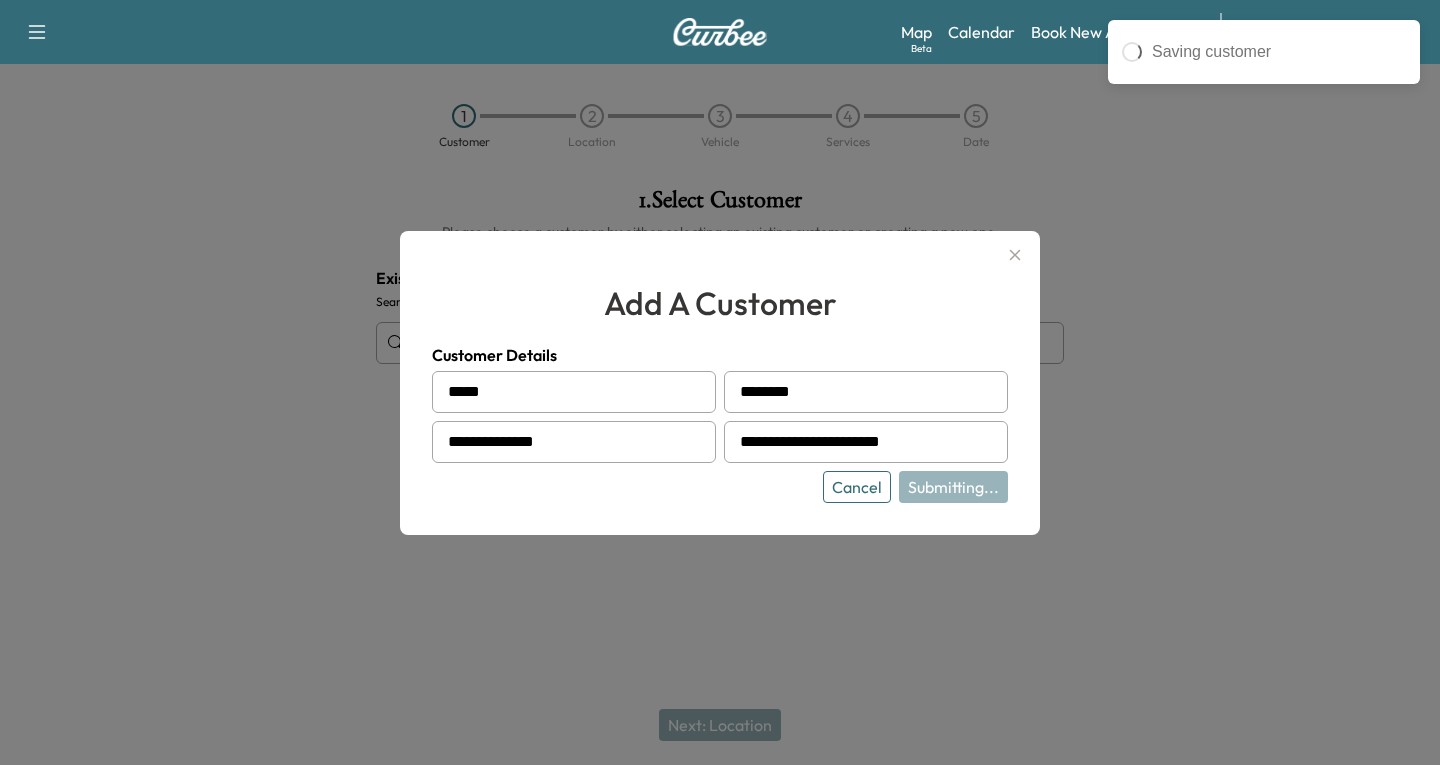 type on "**********" 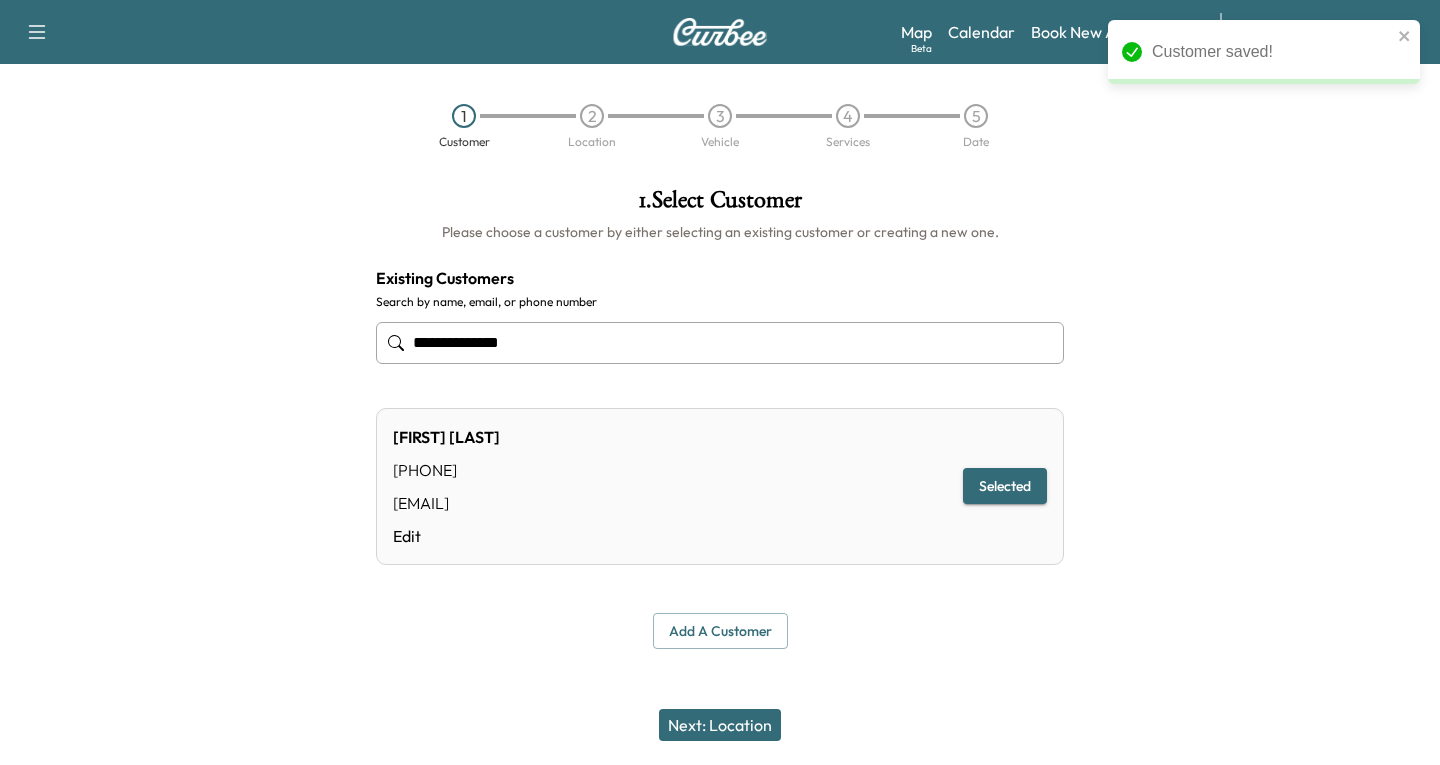 click on "Next: Location" at bounding box center [720, 725] 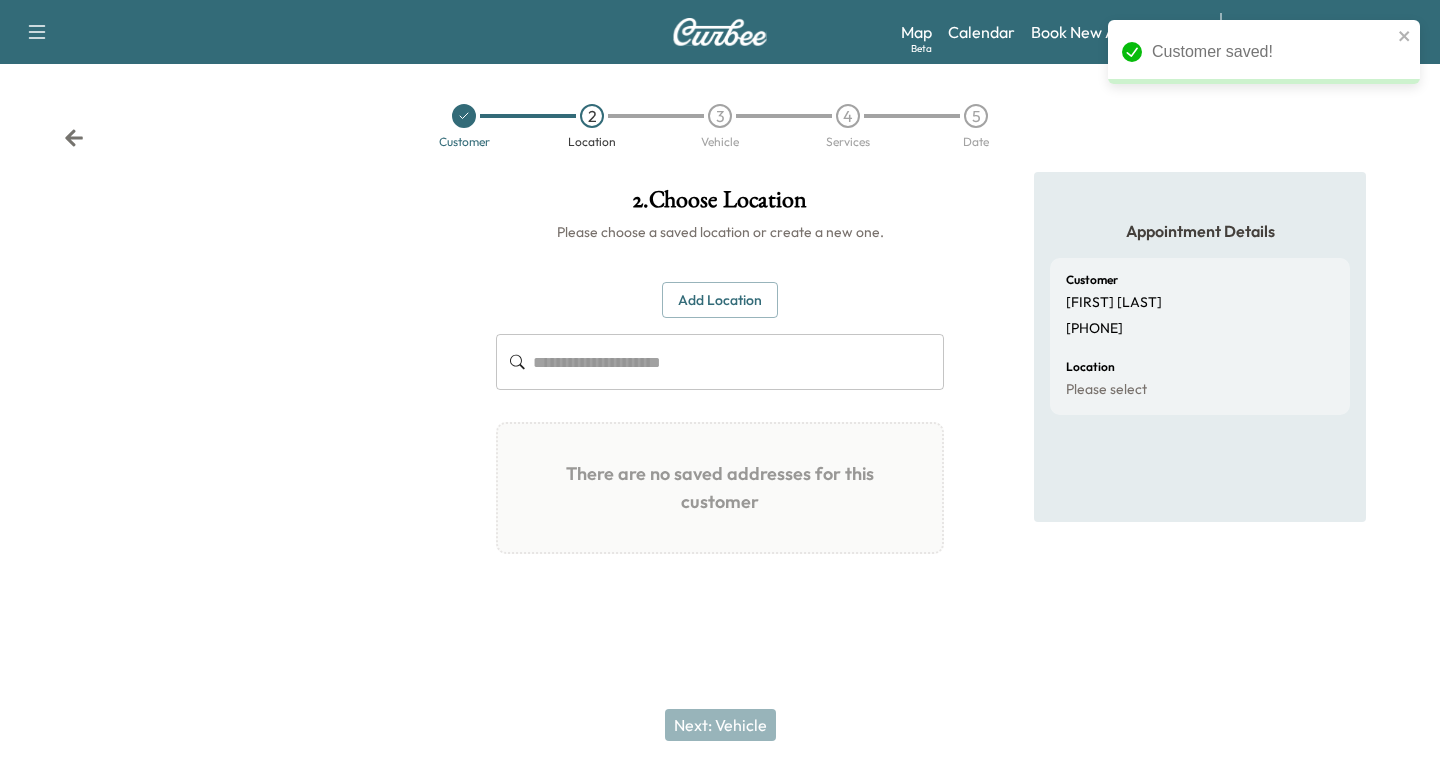 click on "Add Location" at bounding box center (720, 300) 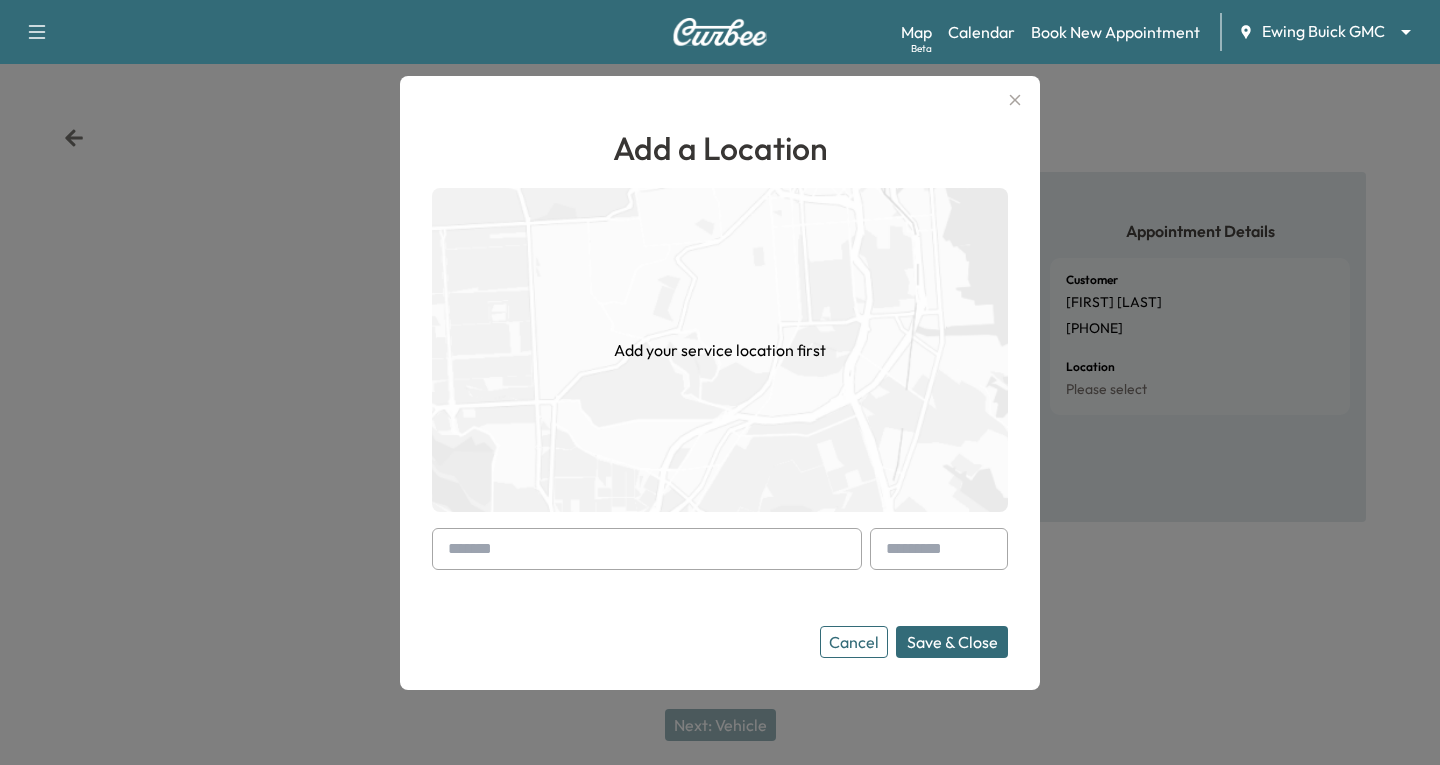 click at bounding box center (452, 549) 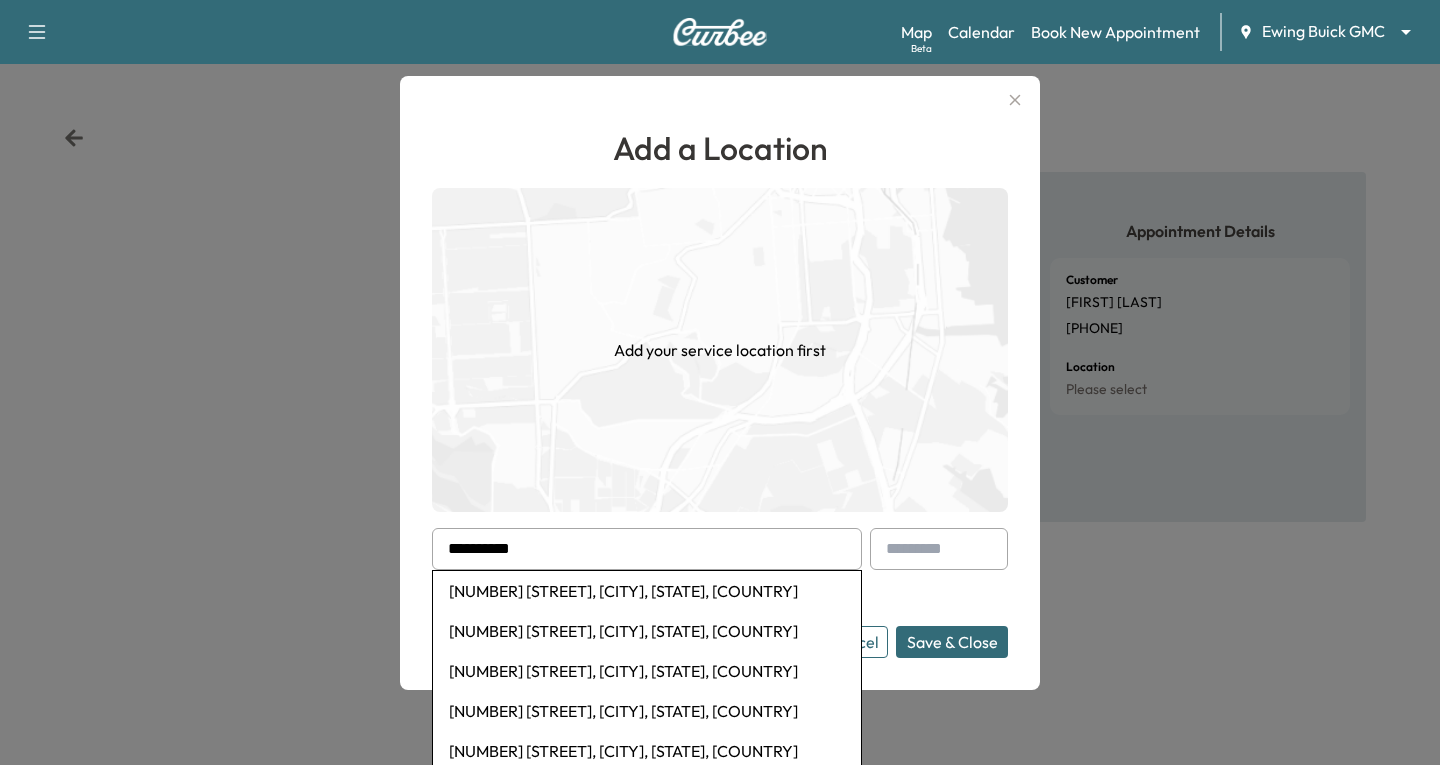 click on "[NUMBER] [STREET], [CITY], [STATE], [COUNTRY]" at bounding box center [647, 591] 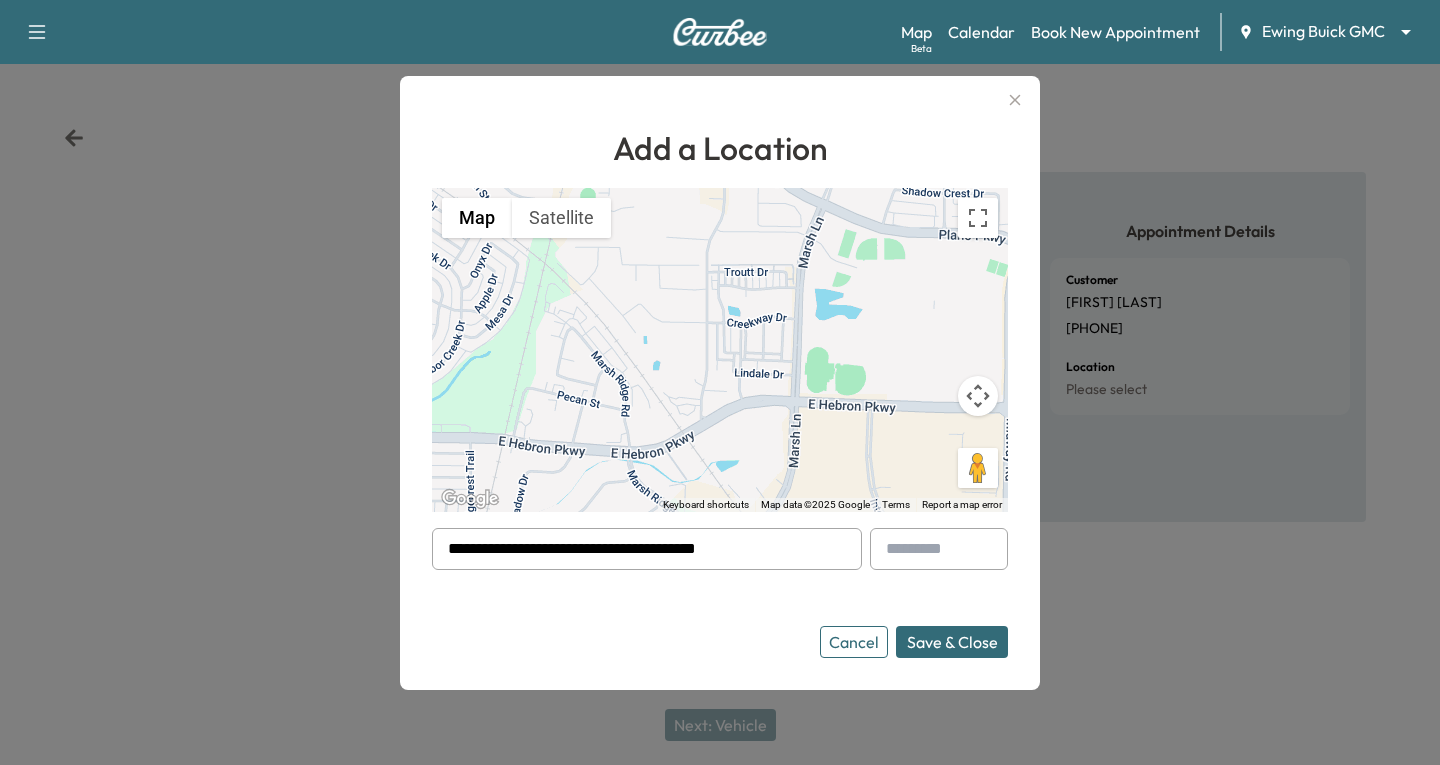 click on "Save & Close" at bounding box center [952, 642] 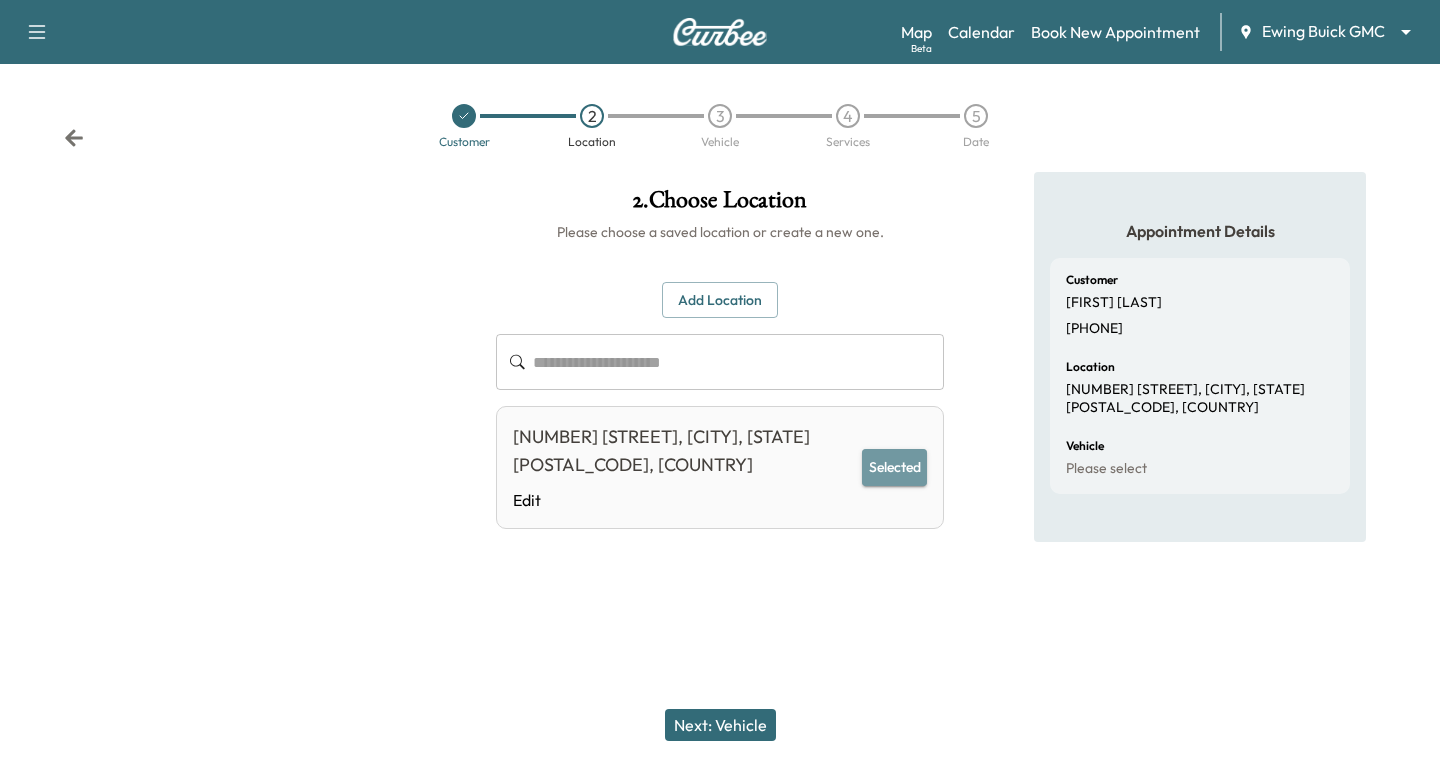 click on "Selected" at bounding box center (894, 467) 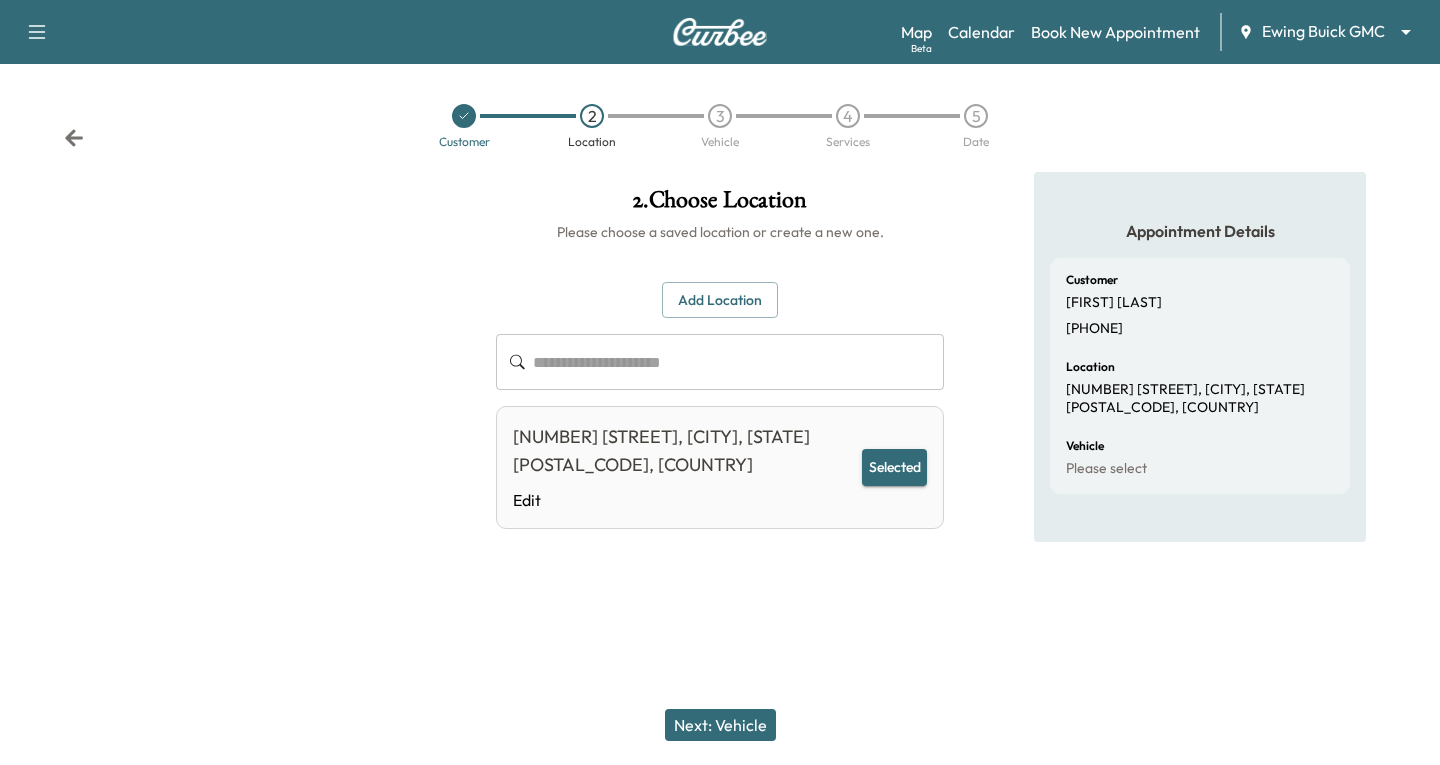 click on "Next: Vehicle" at bounding box center [720, 725] 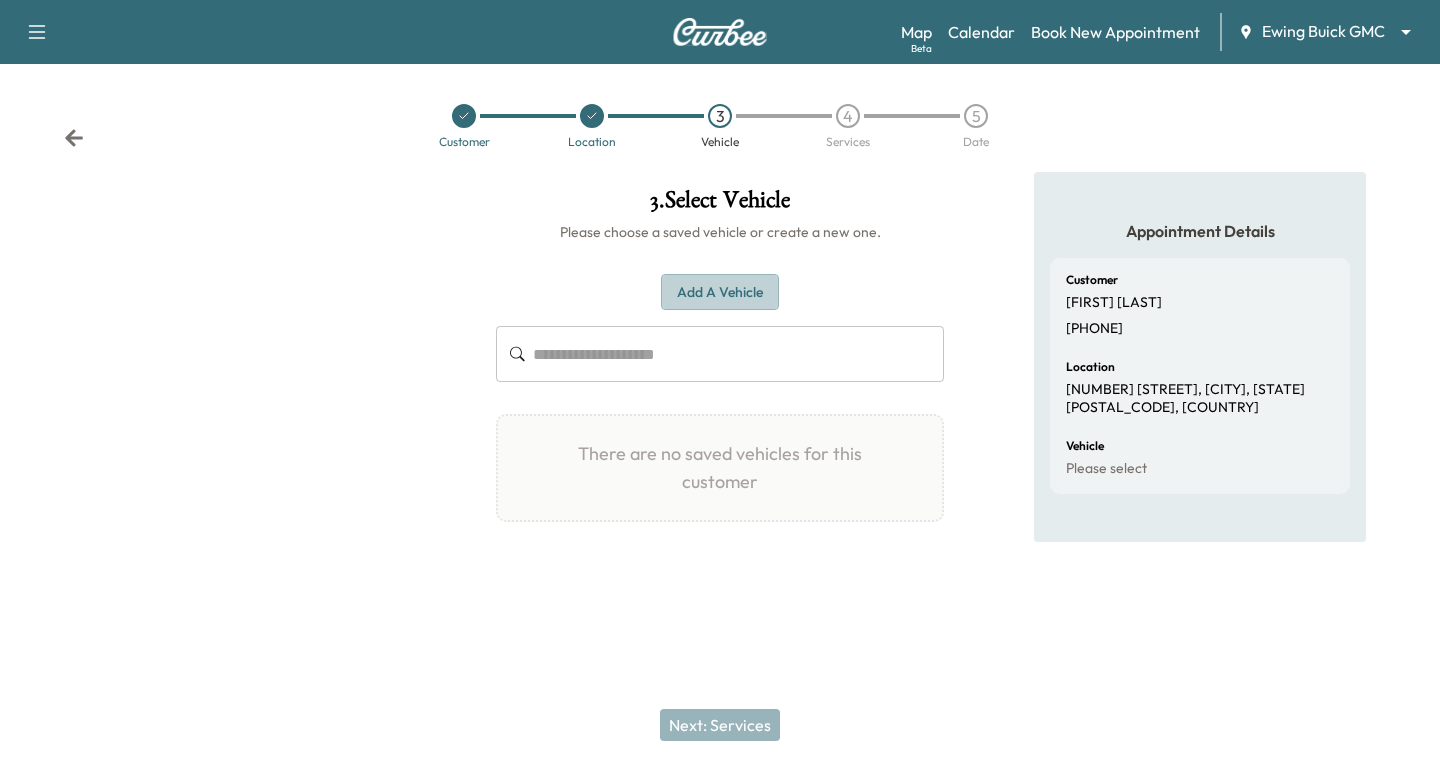 click on "Add a Vehicle" at bounding box center (720, 292) 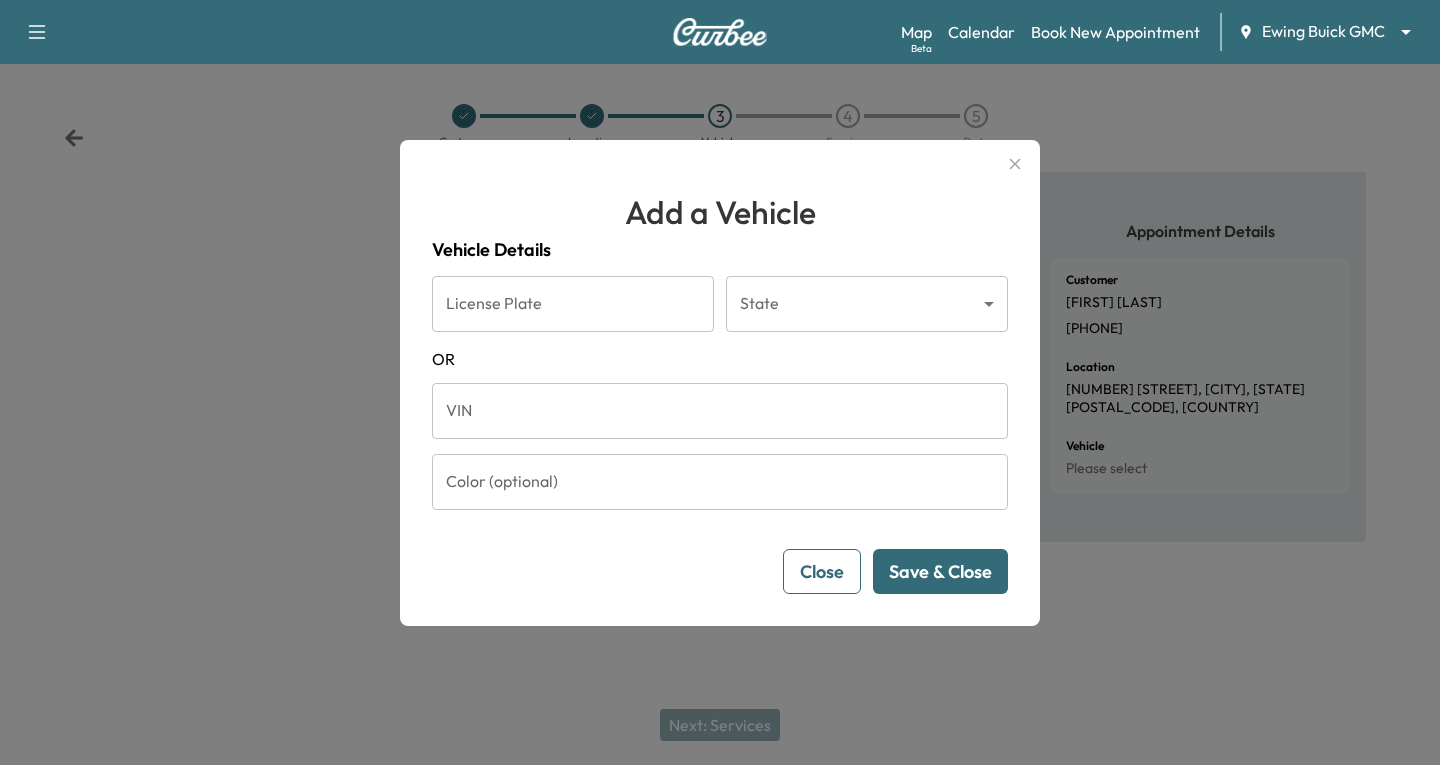 click on "VIN" at bounding box center [720, 411] 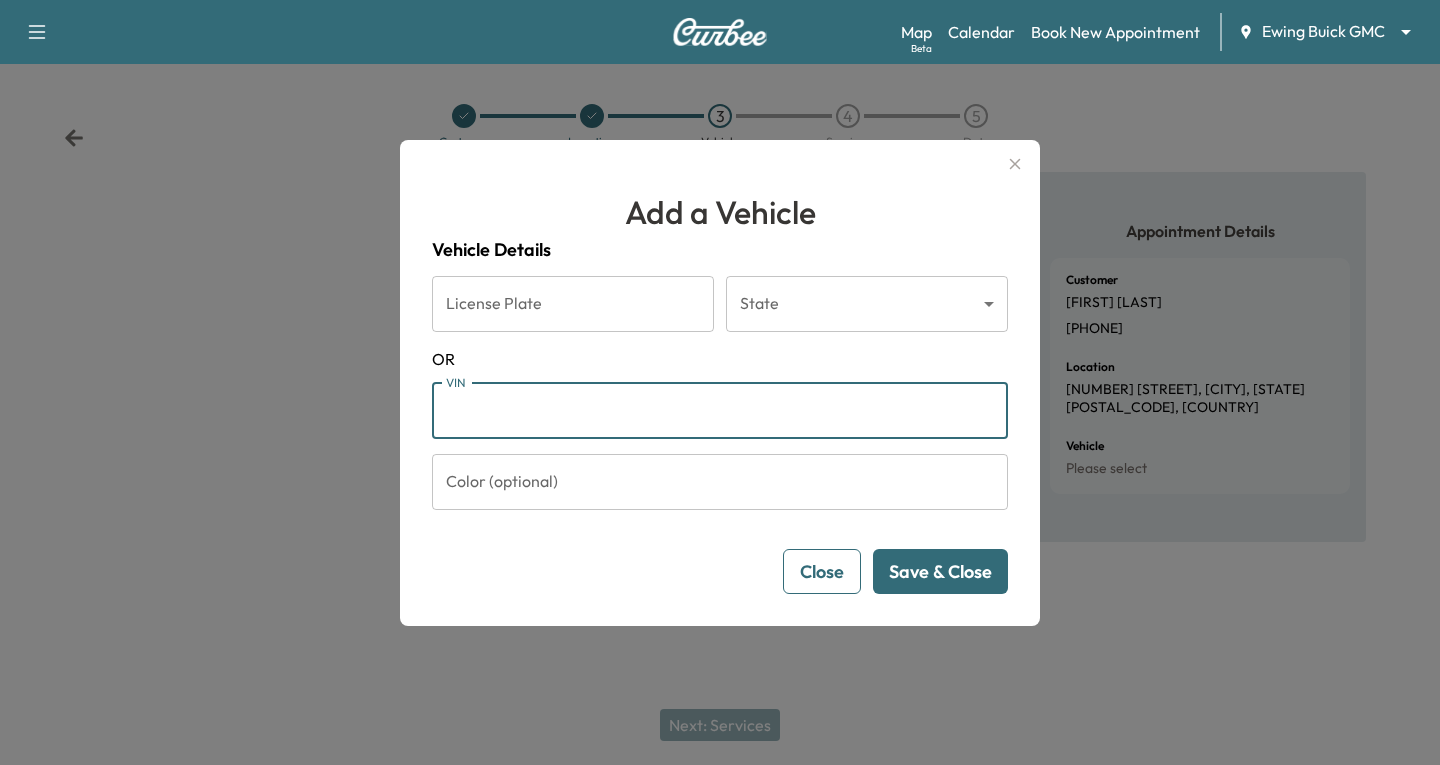 paste on "**********" 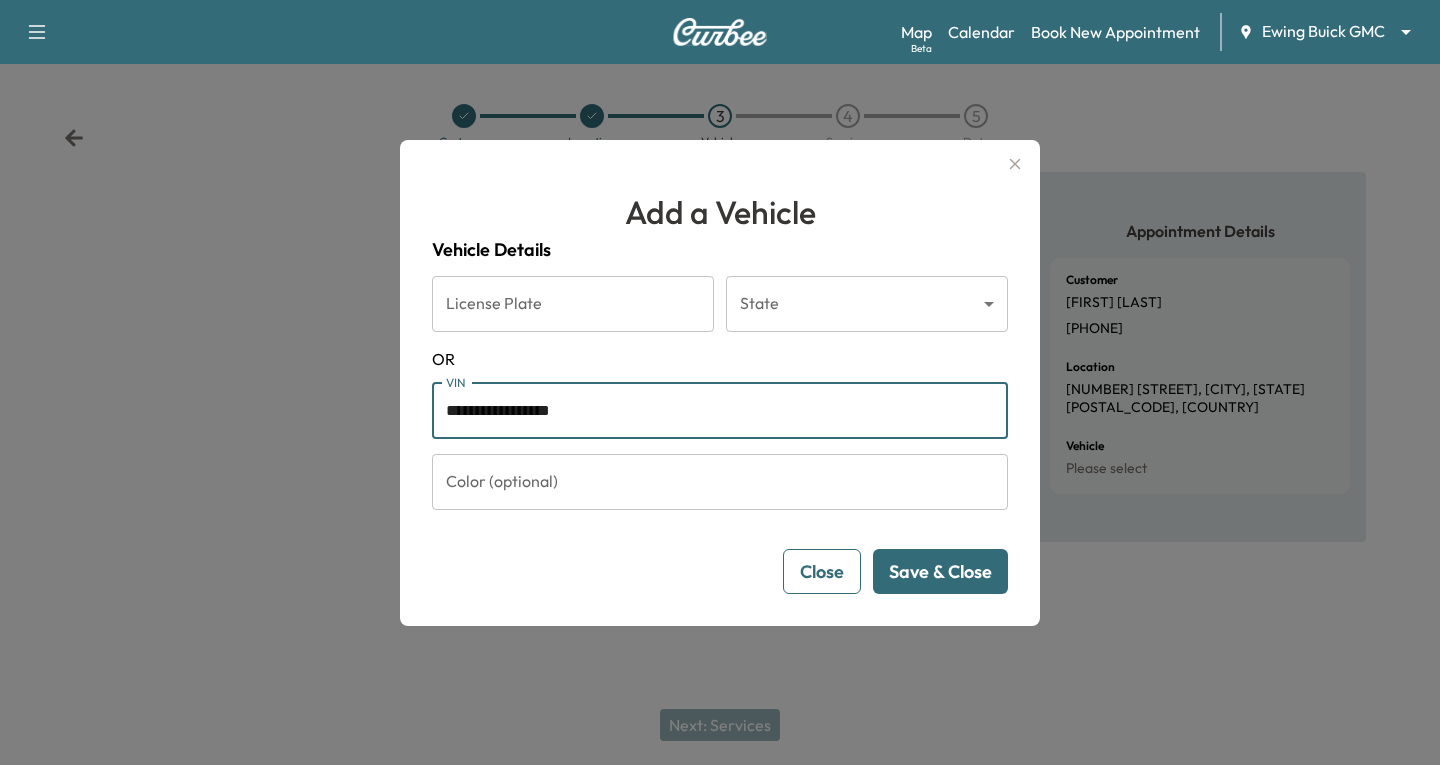type on "**********" 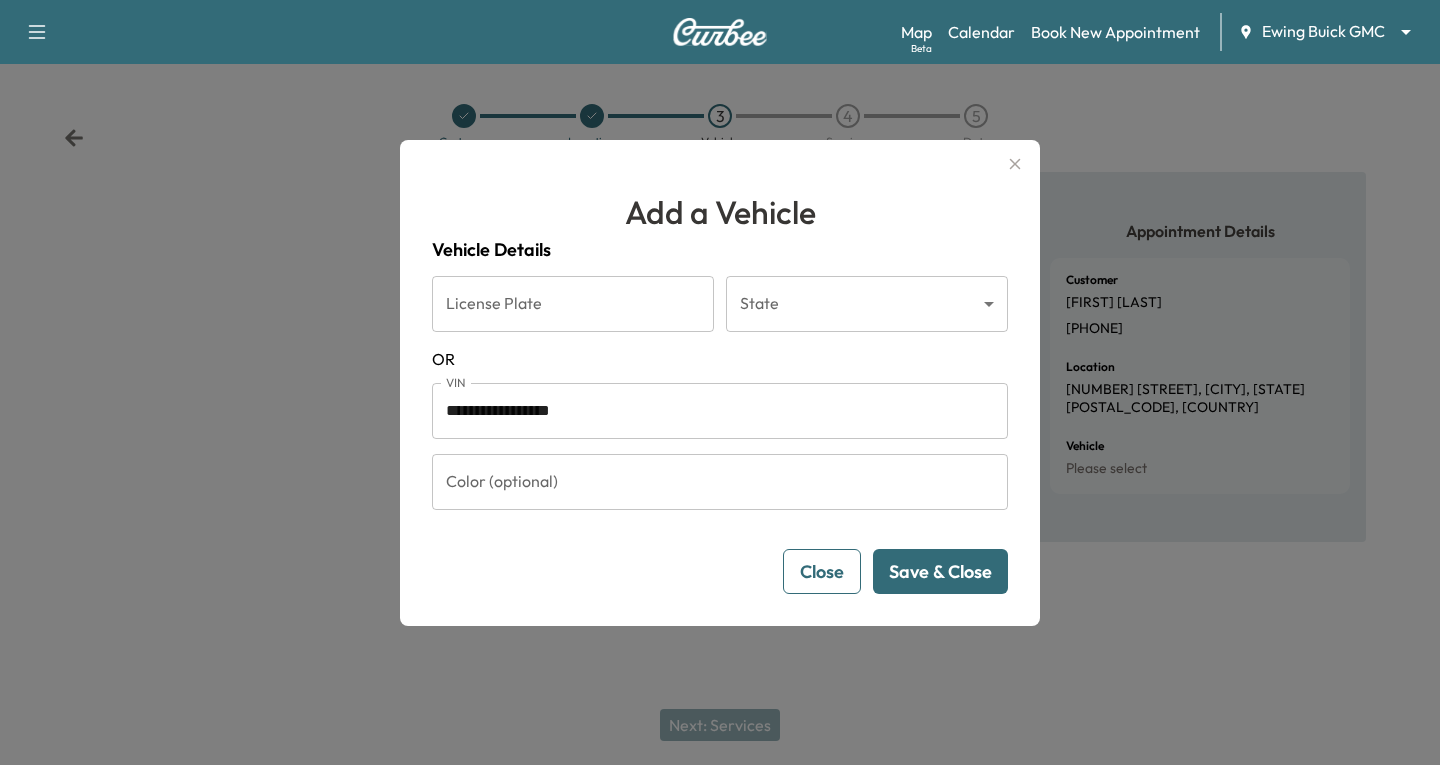 click on "Save & Close" at bounding box center (940, 571) 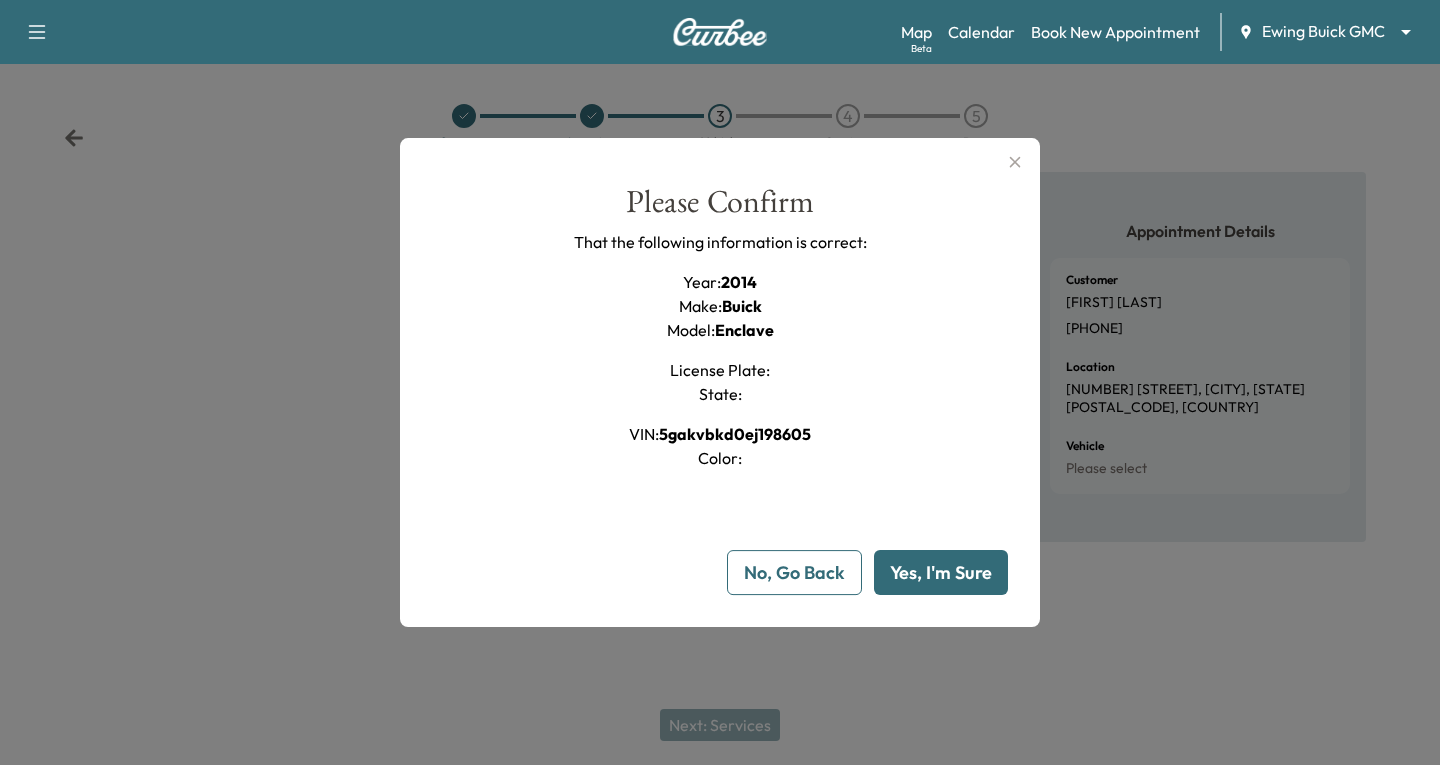 click on "Yes, I'm Sure" at bounding box center (941, 572) 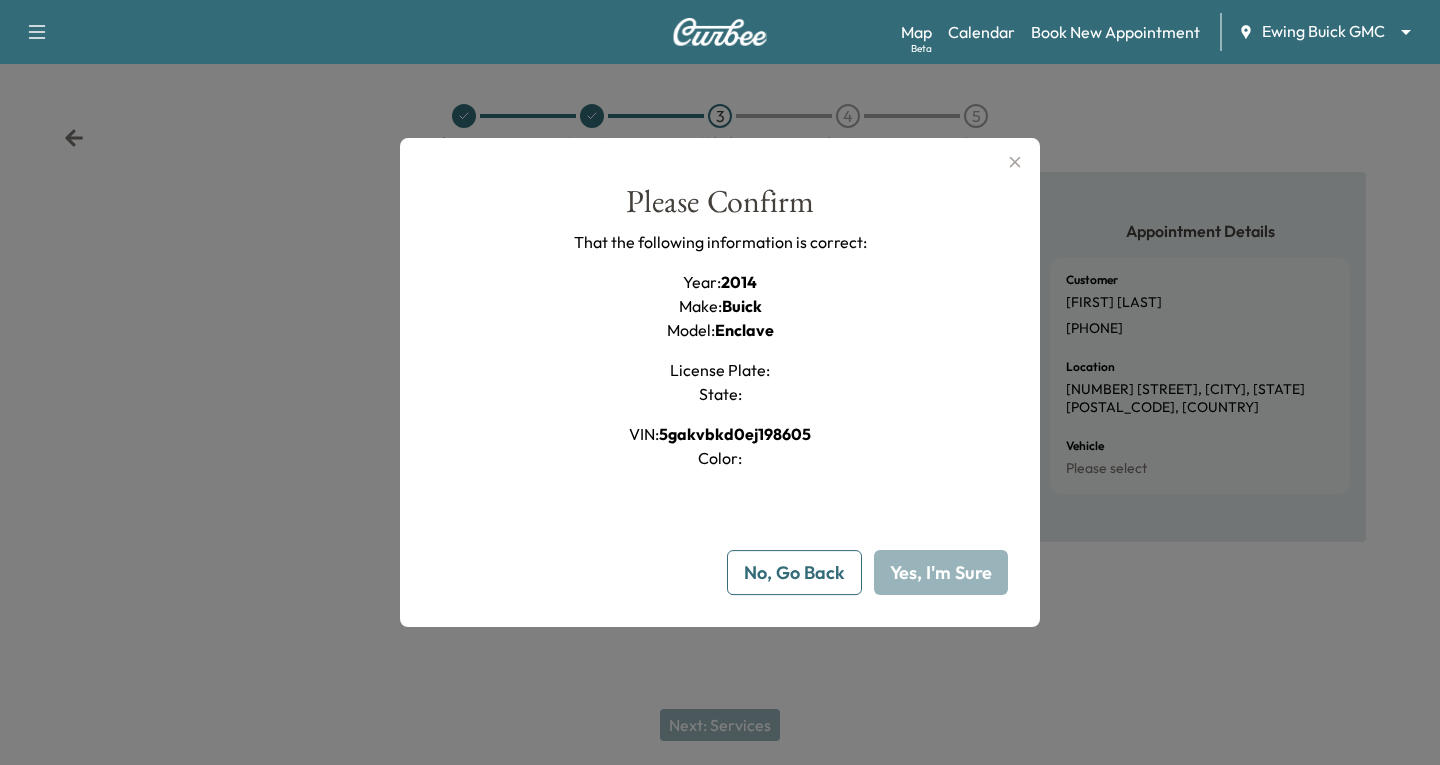 type 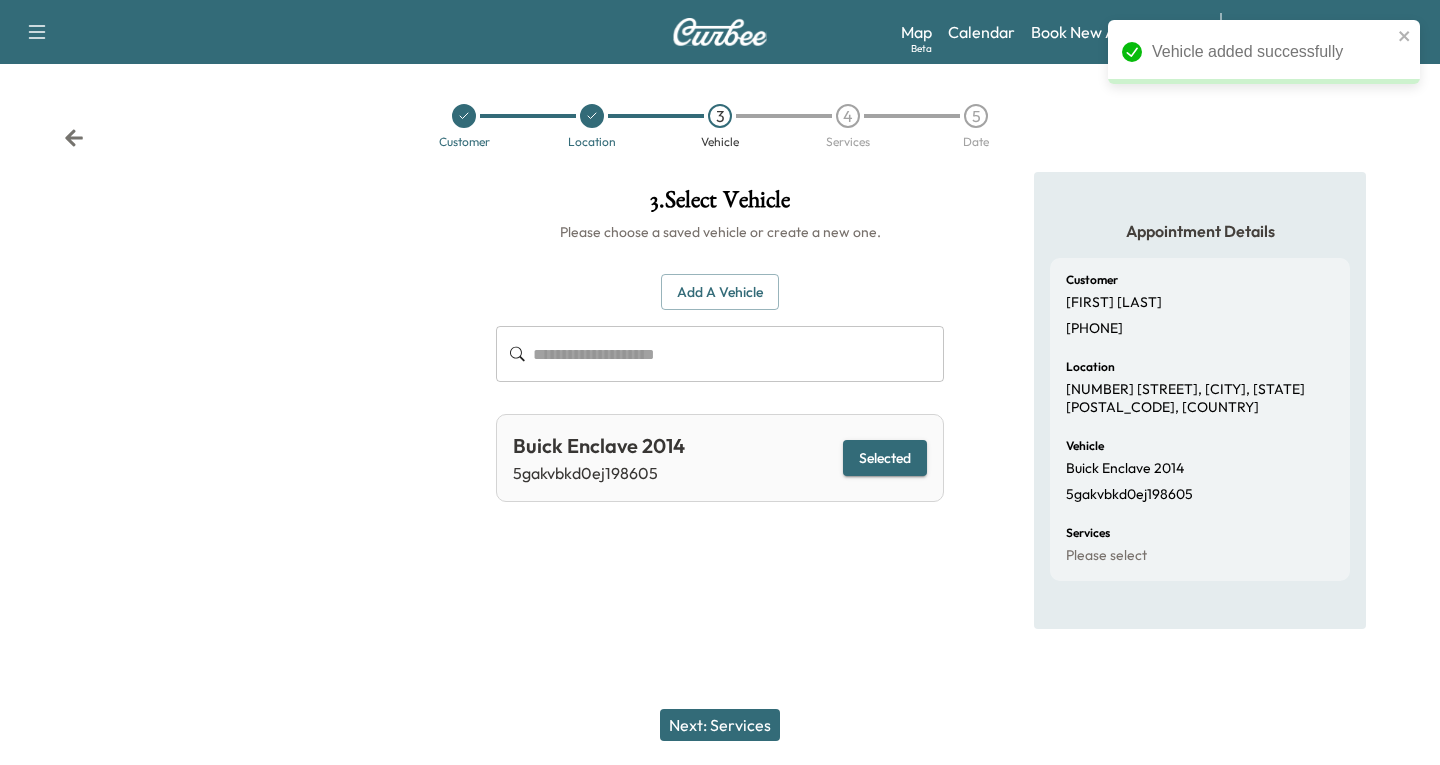 click on "Next: Services" at bounding box center (720, 725) 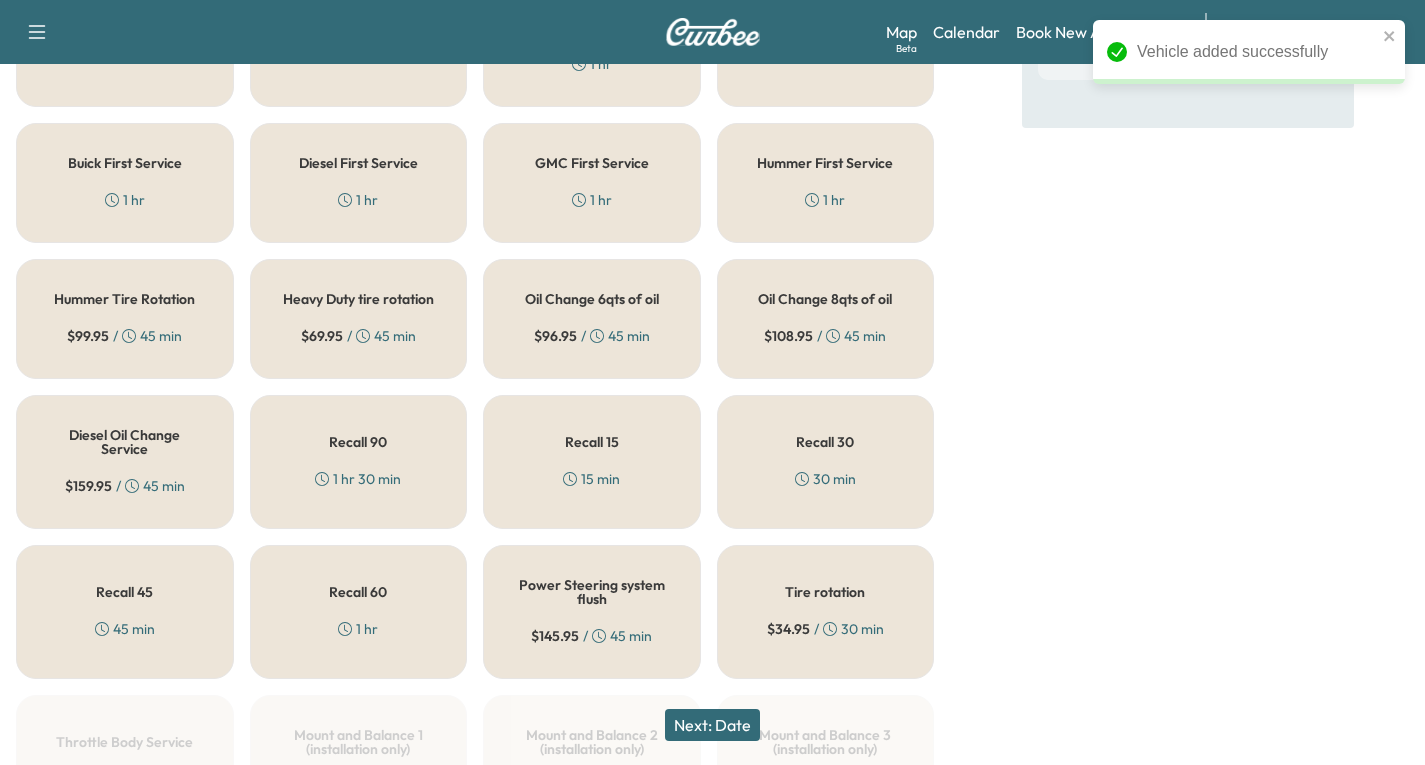 scroll, scrollTop: 600, scrollLeft: 0, axis: vertical 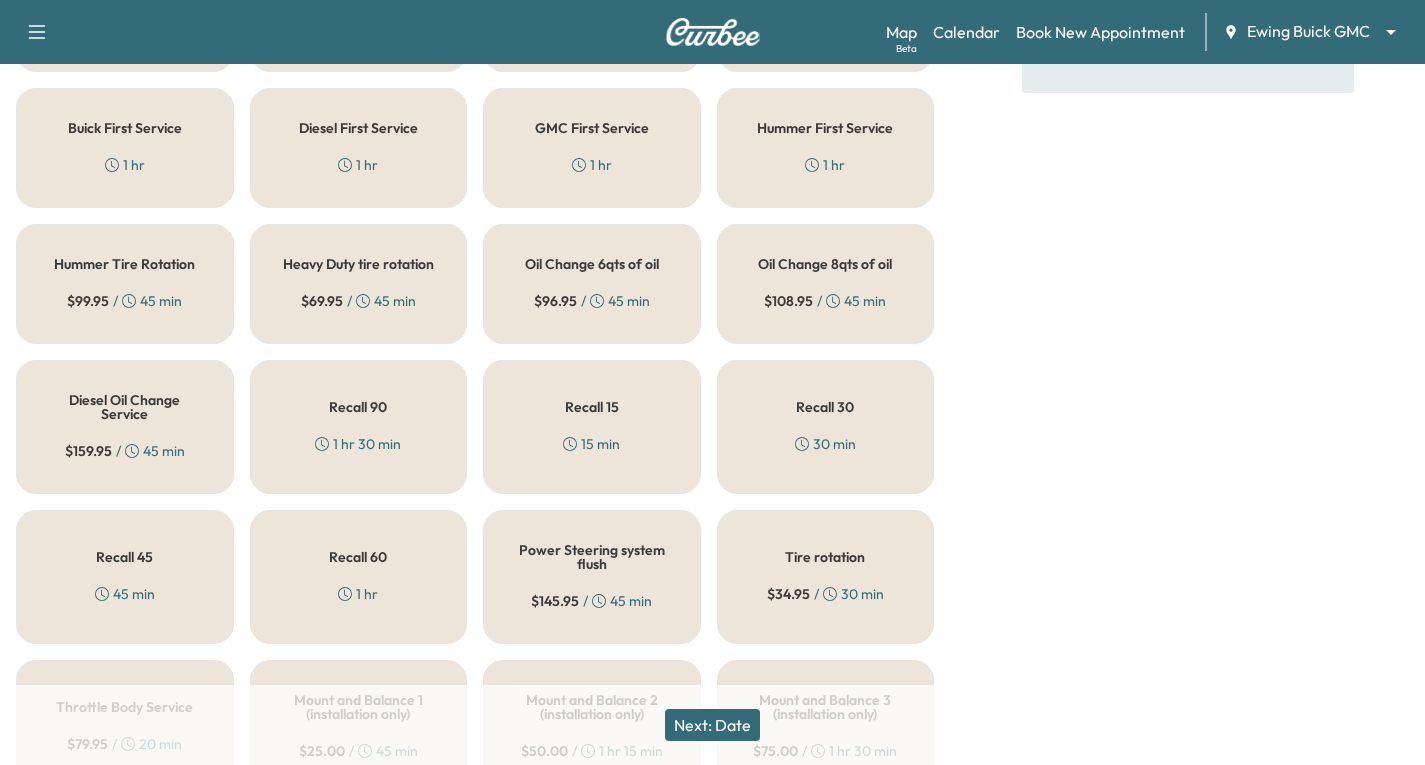 click on "30 min" at bounding box center (825, 444) 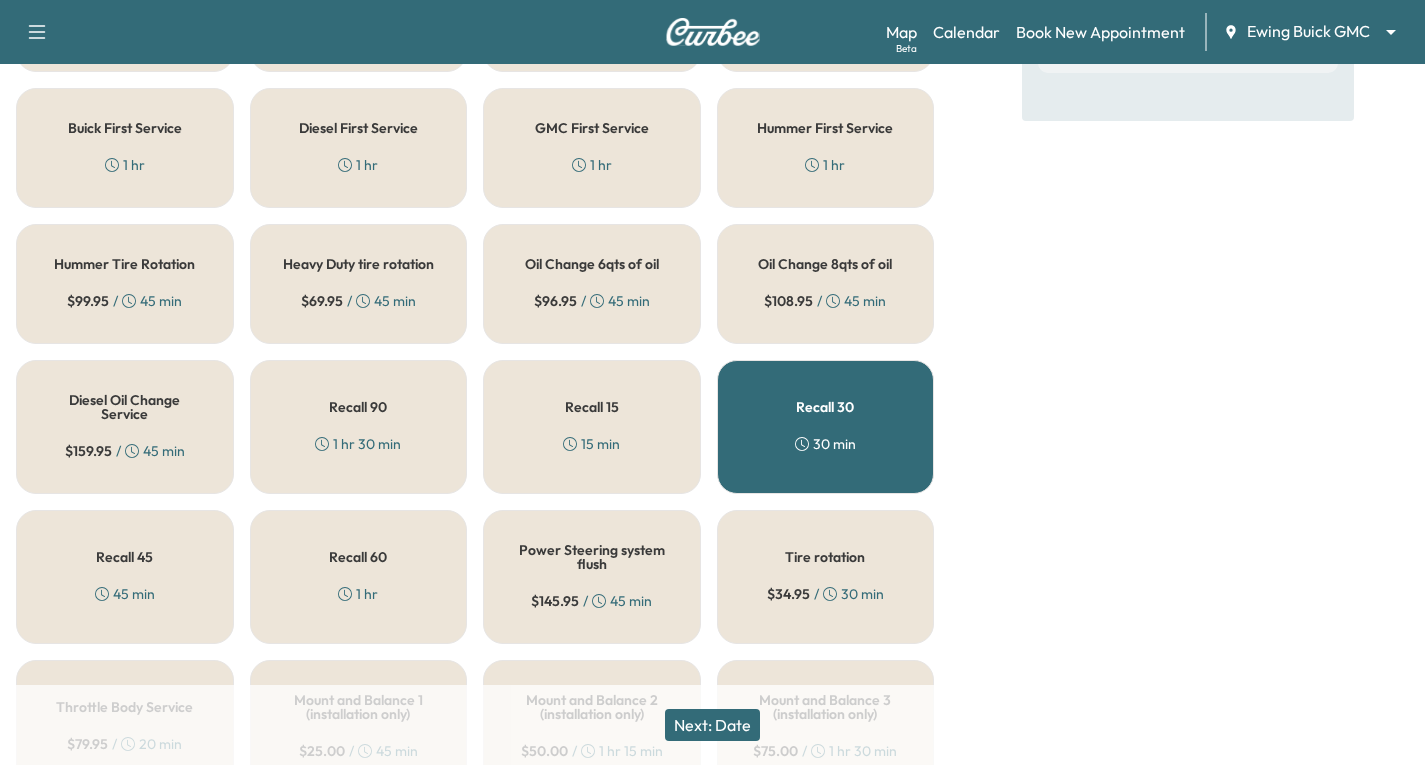 click on "Next: Date" at bounding box center [712, 725] 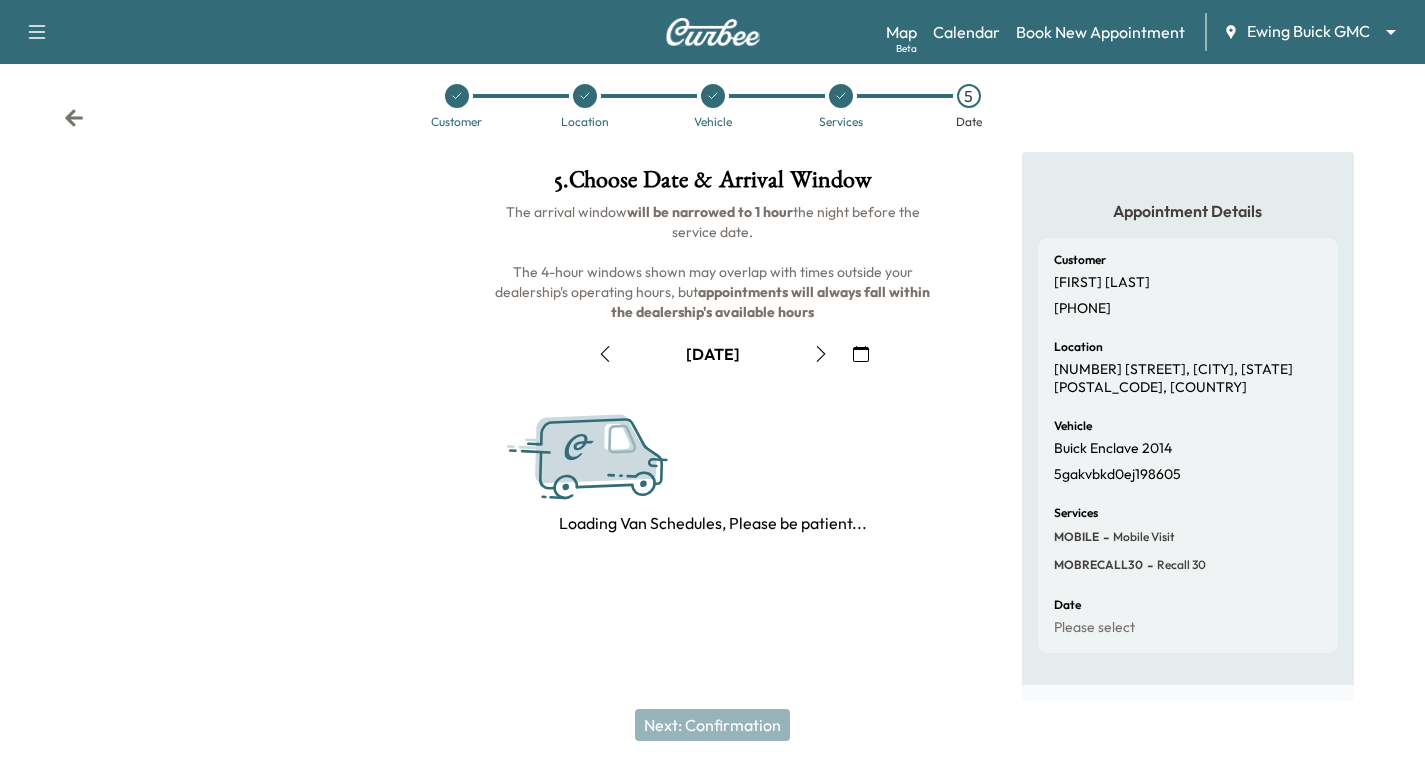 scroll, scrollTop: 236, scrollLeft: 0, axis: vertical 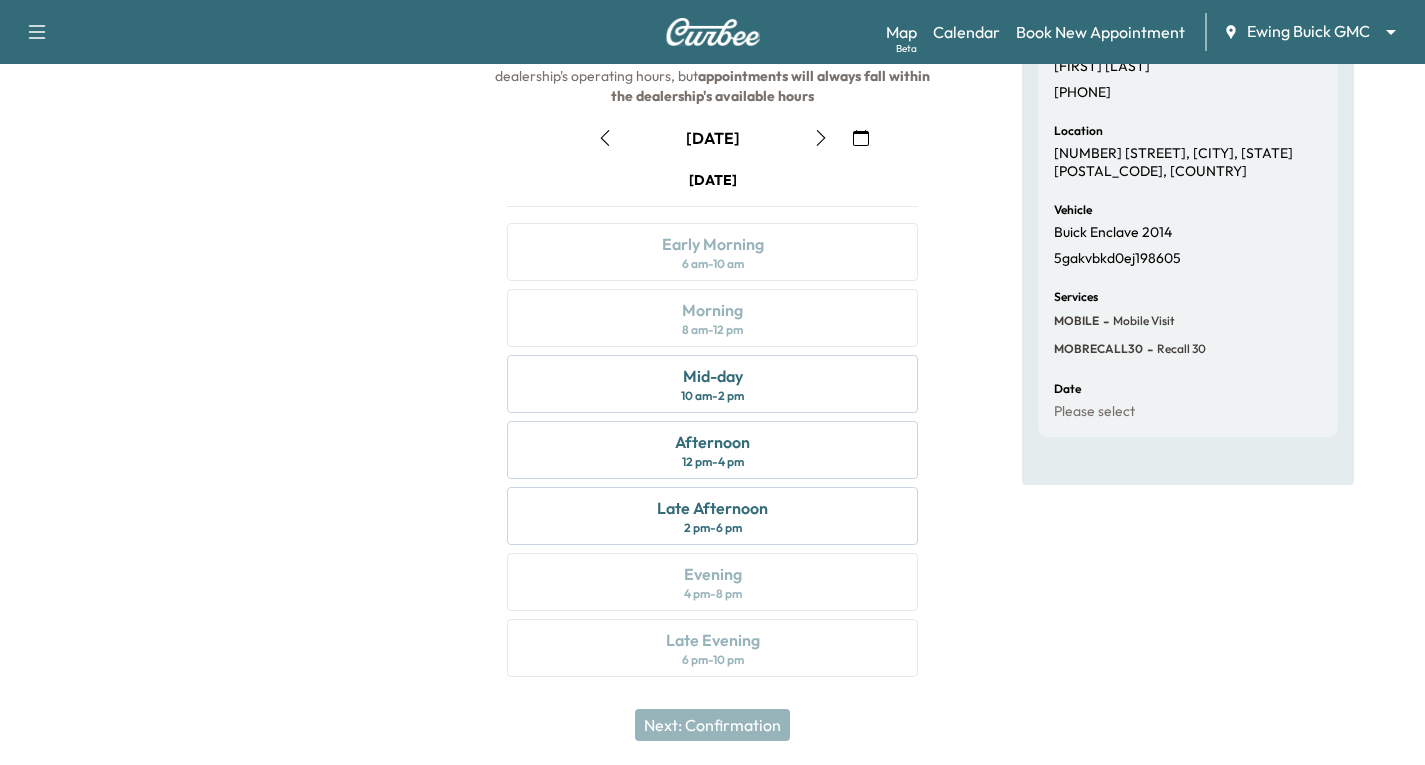 click 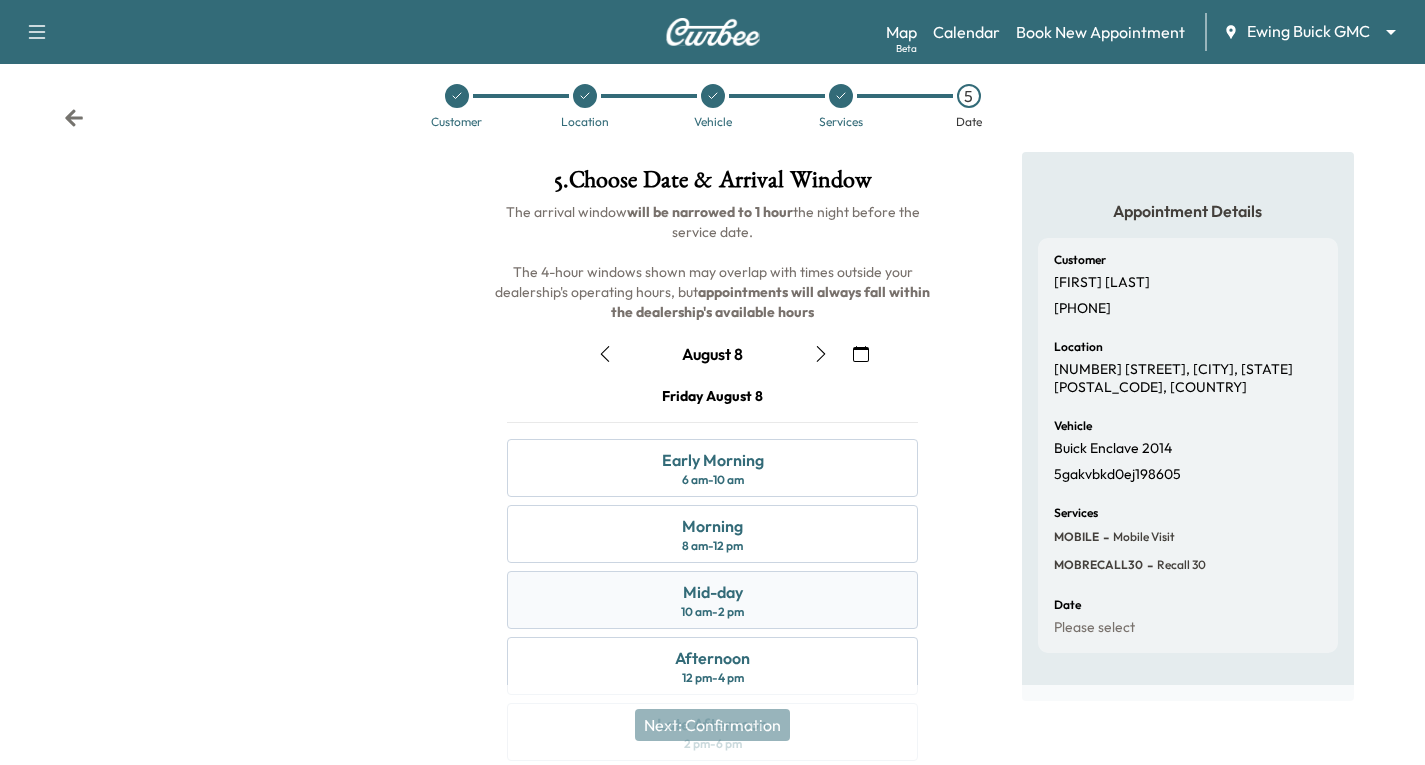 scroll, scrollTop: 236, scrollLeft: 0, axis: vertical 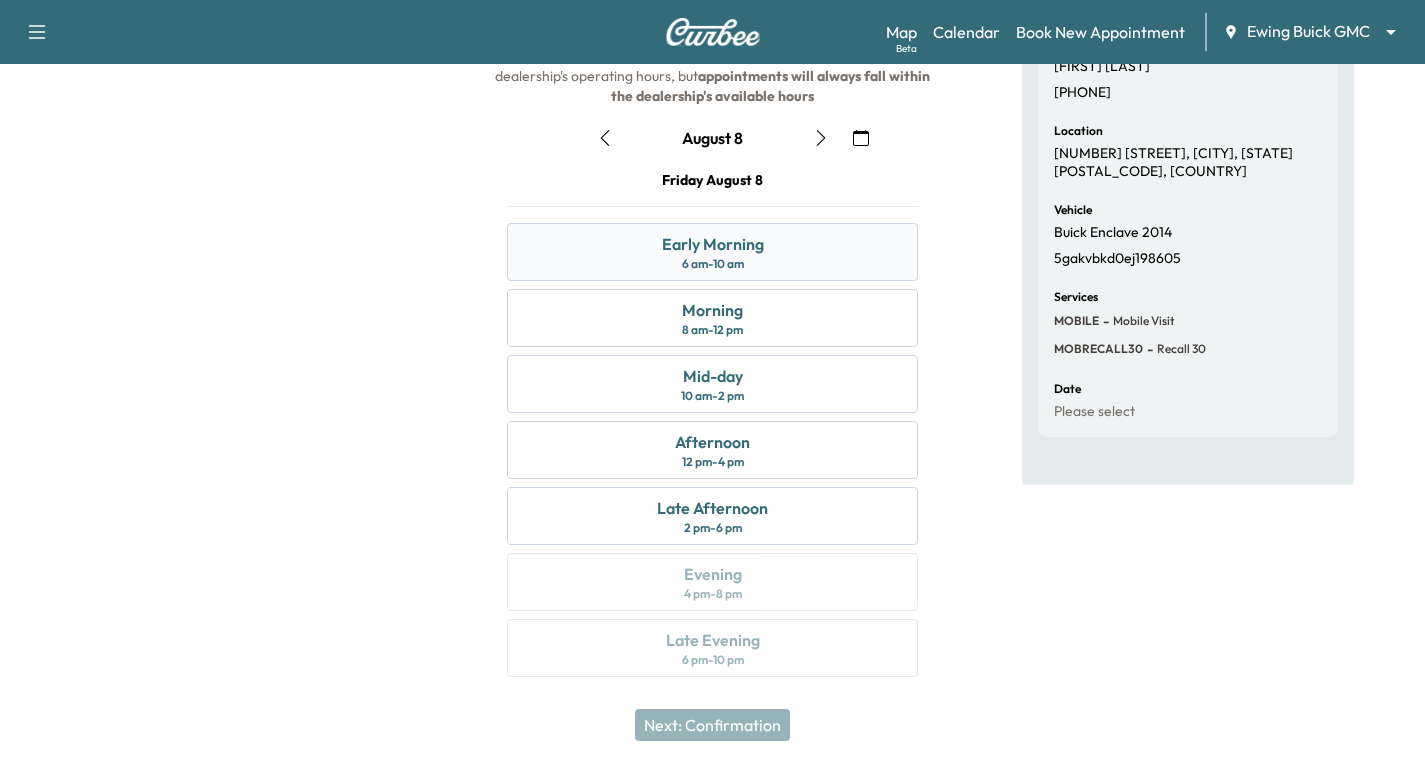 click on "Early Morning" at bounding box center (713, 244) 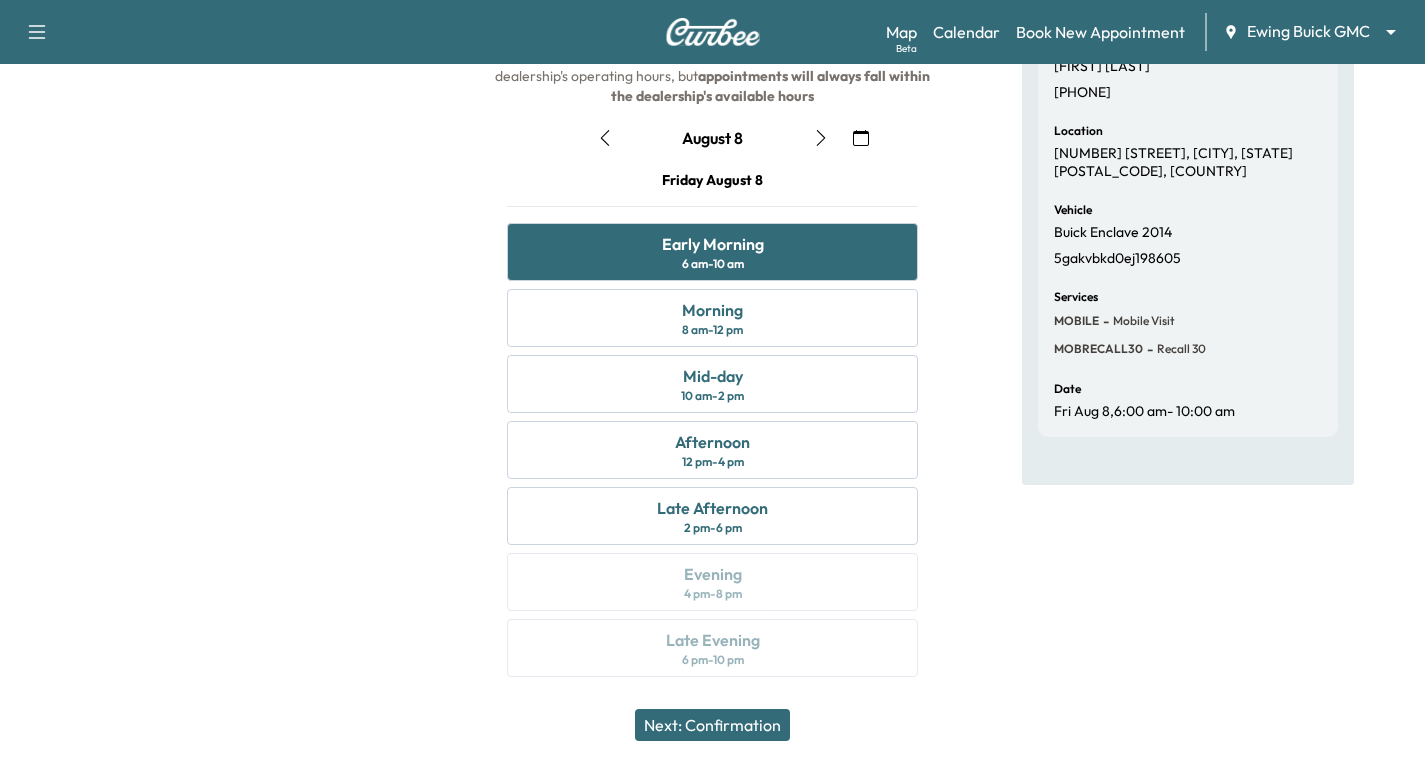 click on "Next: Confirmation" at bounding box center [712, 725] 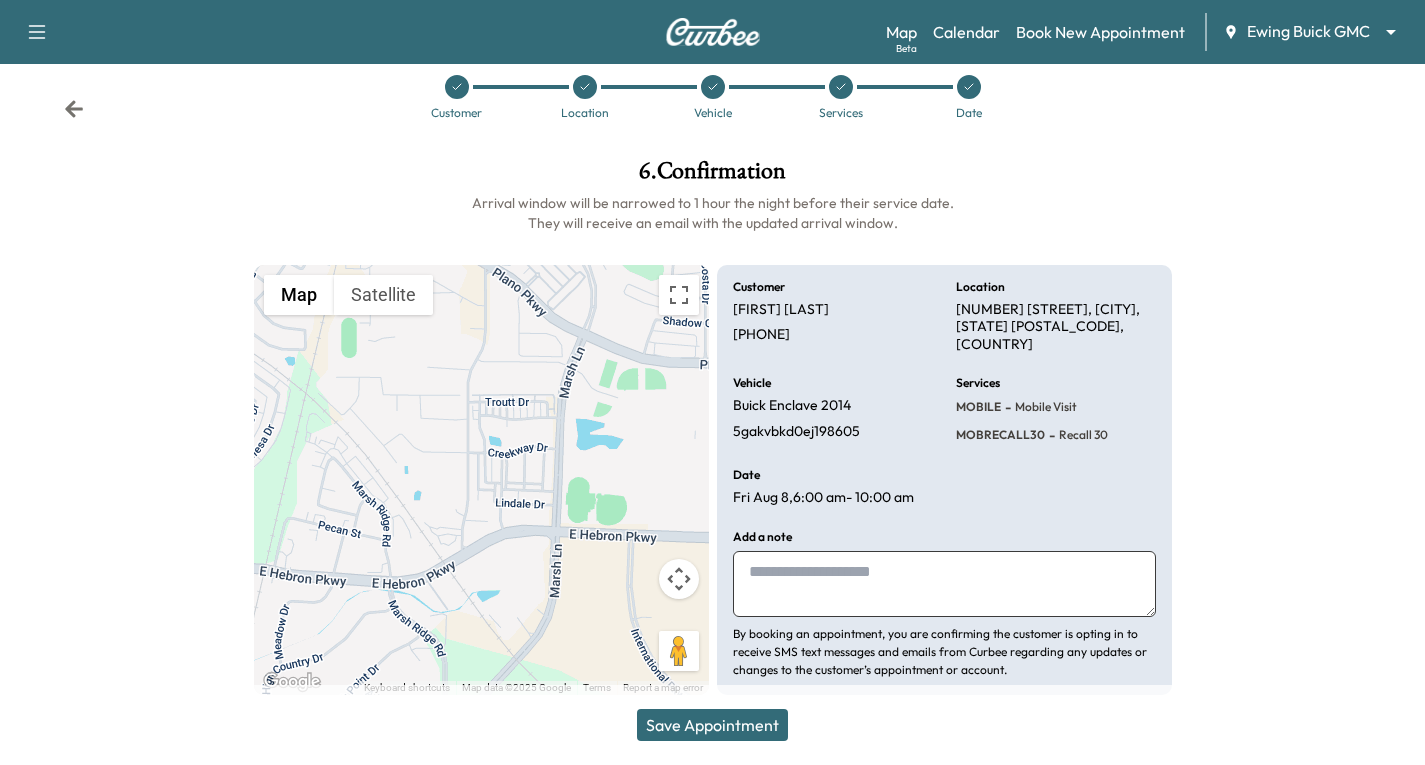 click on "Save Appointment" at bounding box center (712, 725) 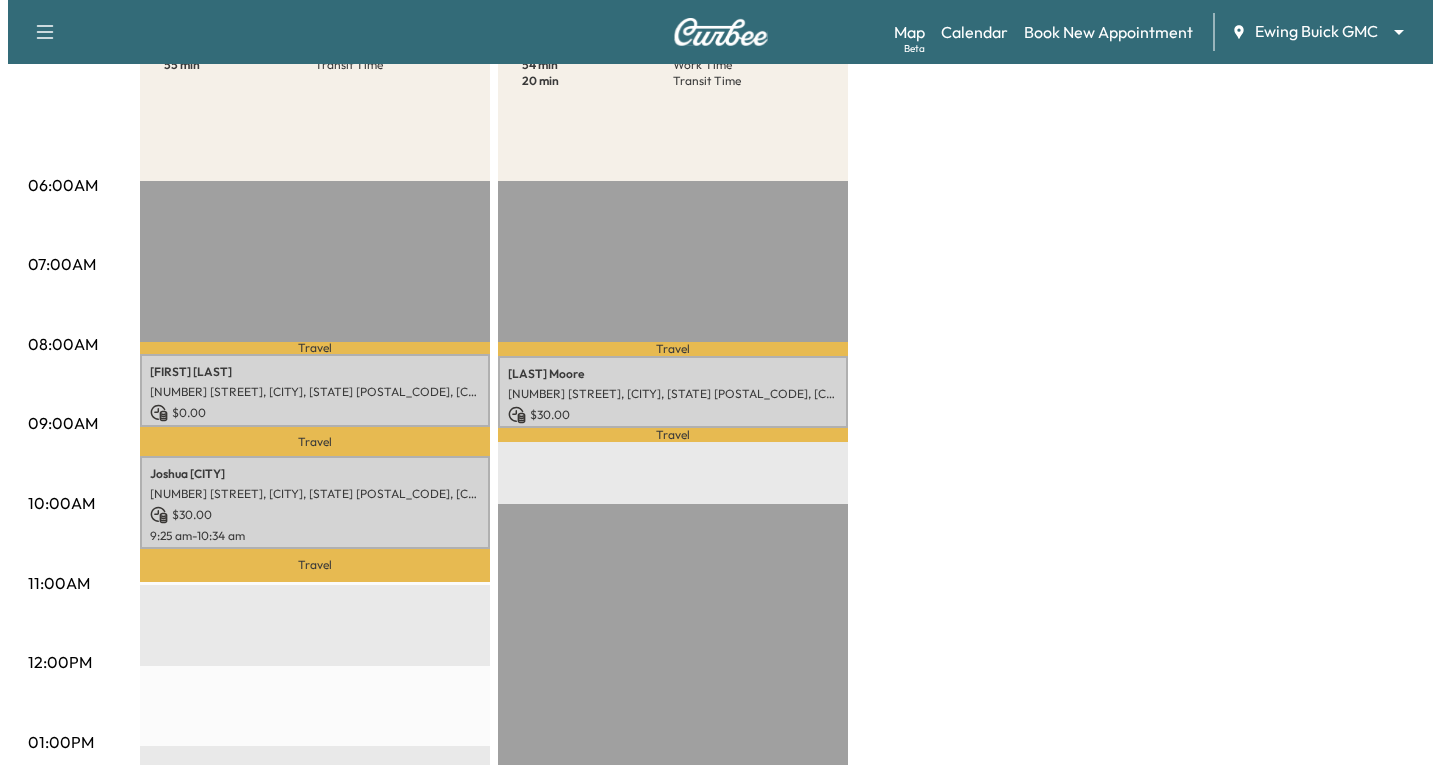 scroll, scrollTop: 300, scrollLeft: 0, axis: vertical 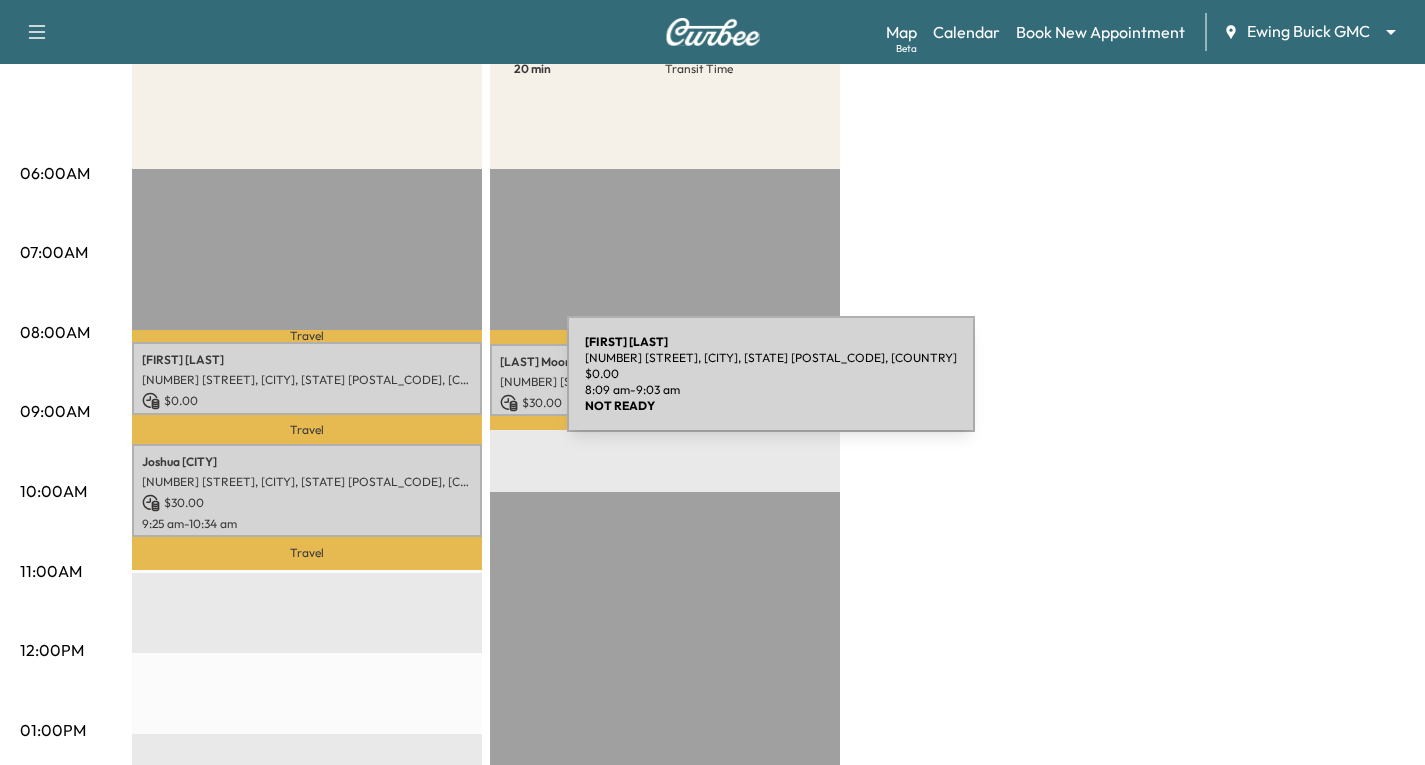 drag, startPoint x: 417, startPoint y: 386, endPoint x: 427, endPoint y: 400, distance: 17.20465 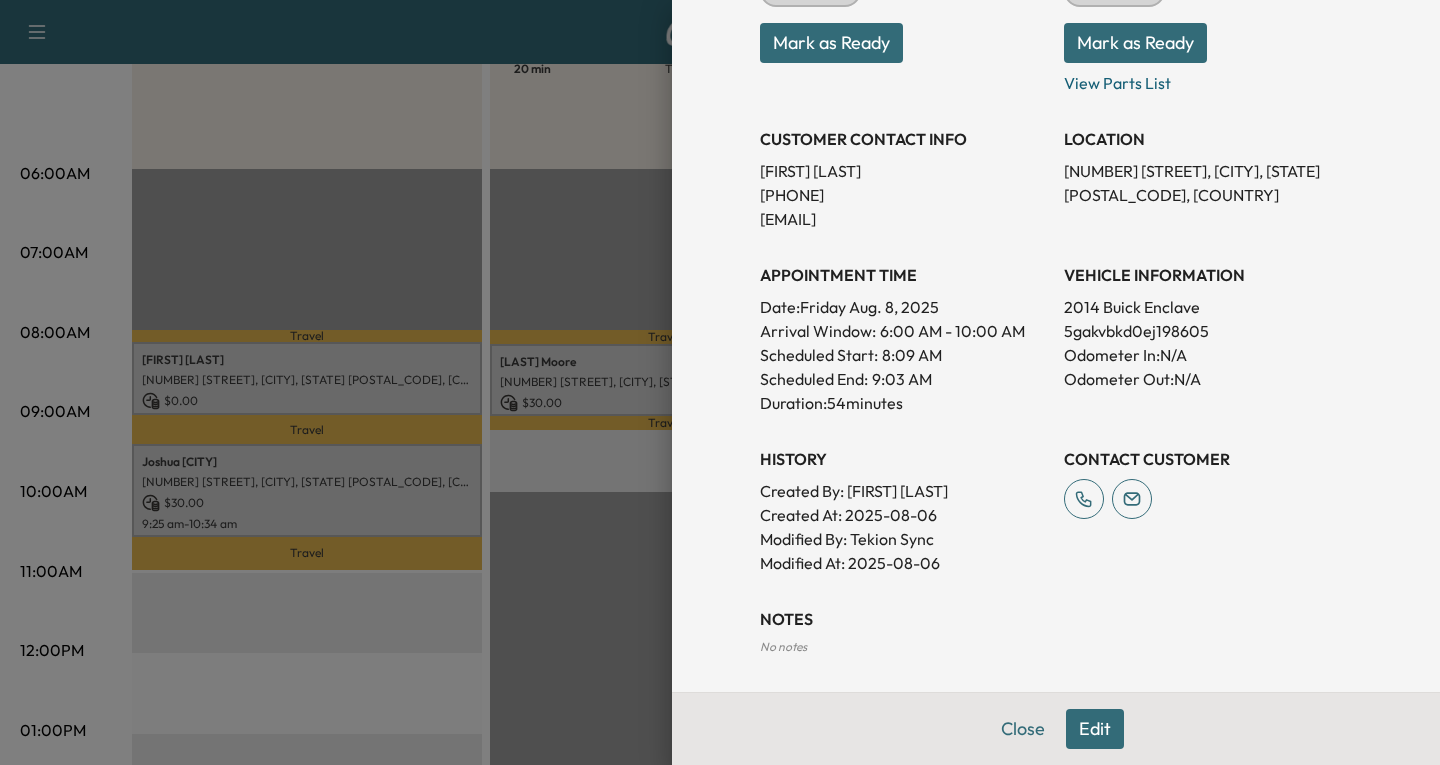 scroll, scrollTop: 400, scrollLeft: 0, axis: vertical 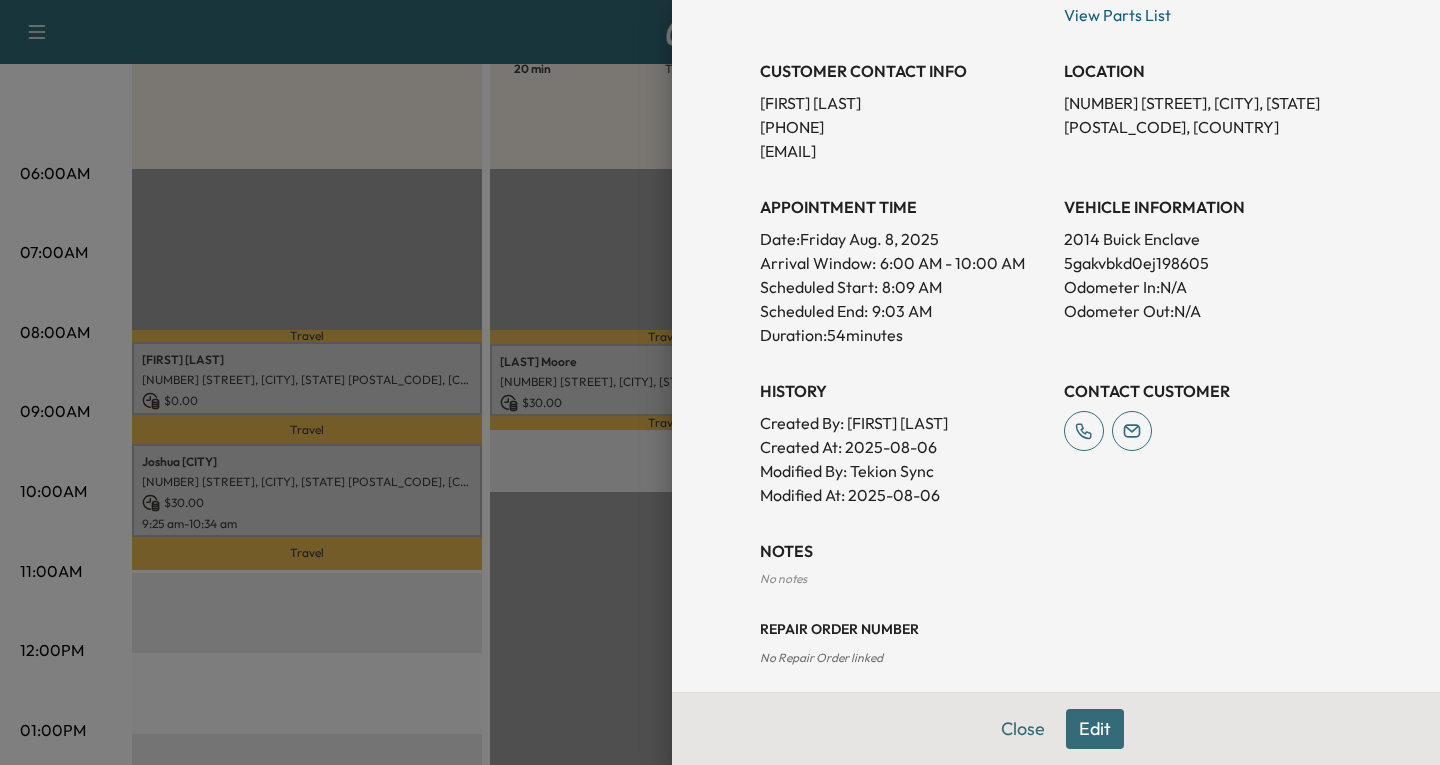 click on "Edit" at bounding box center (1095, 729) 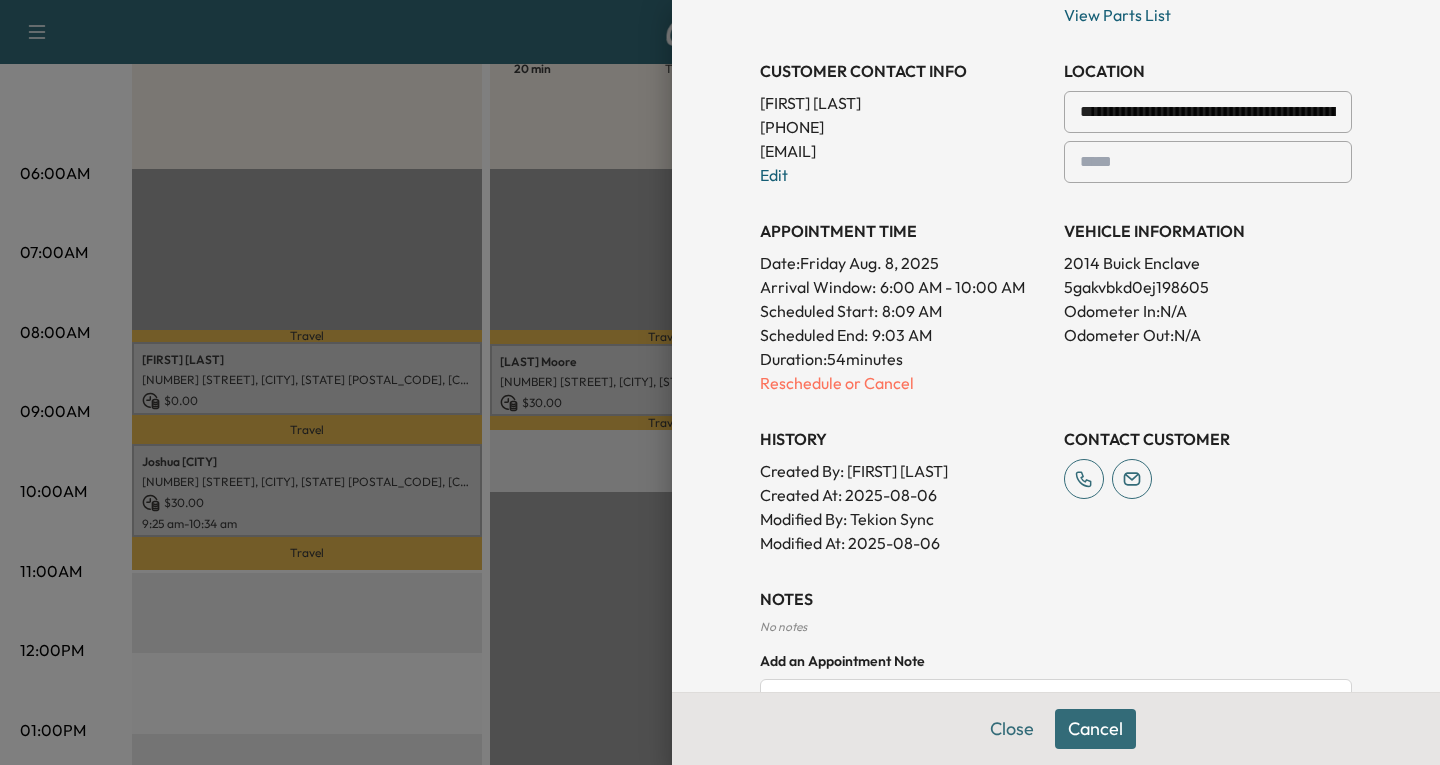 scroll, scrollTop: 625, scrollLeft: 0, axis: vertical 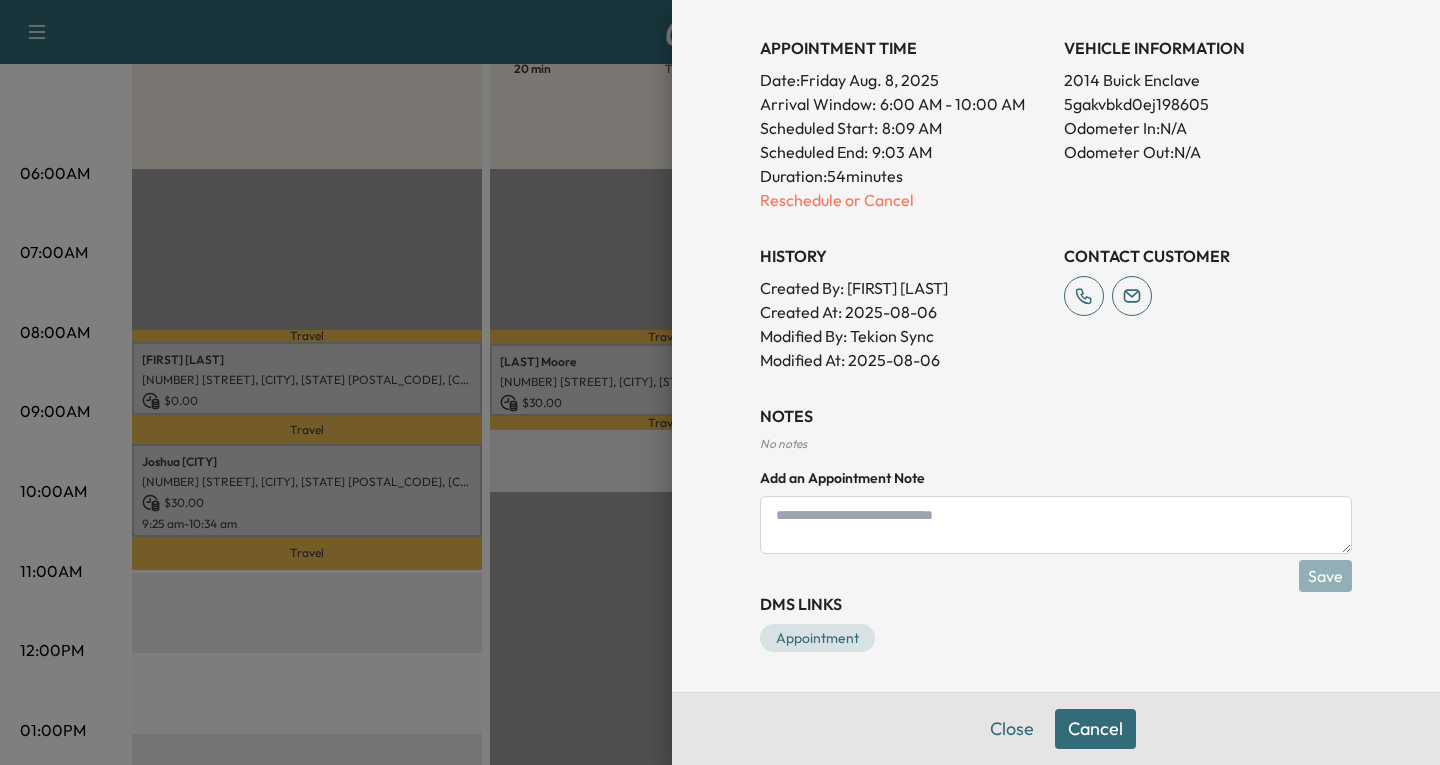 click at bounding box center (1056, 525) 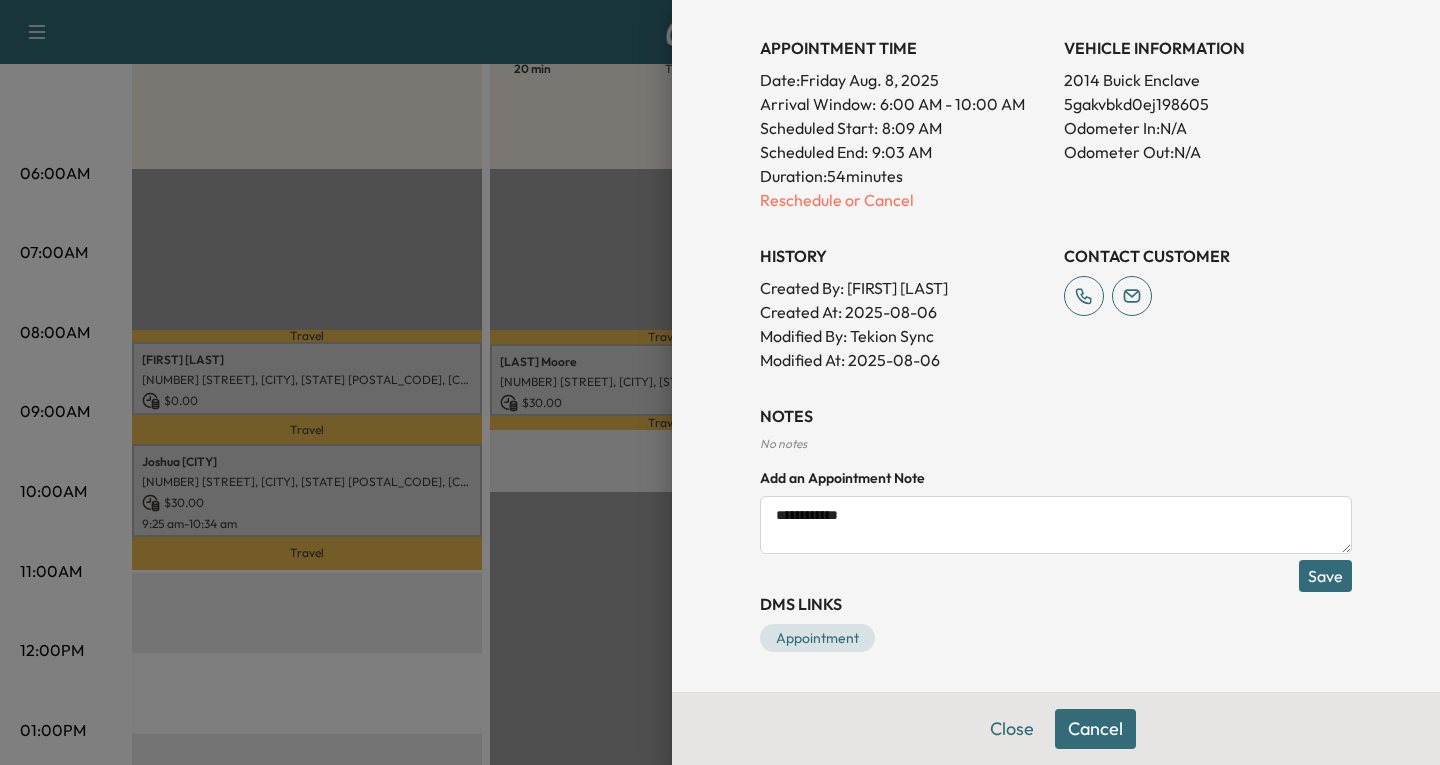 click on "*********" at bounding box center (1056, 525) 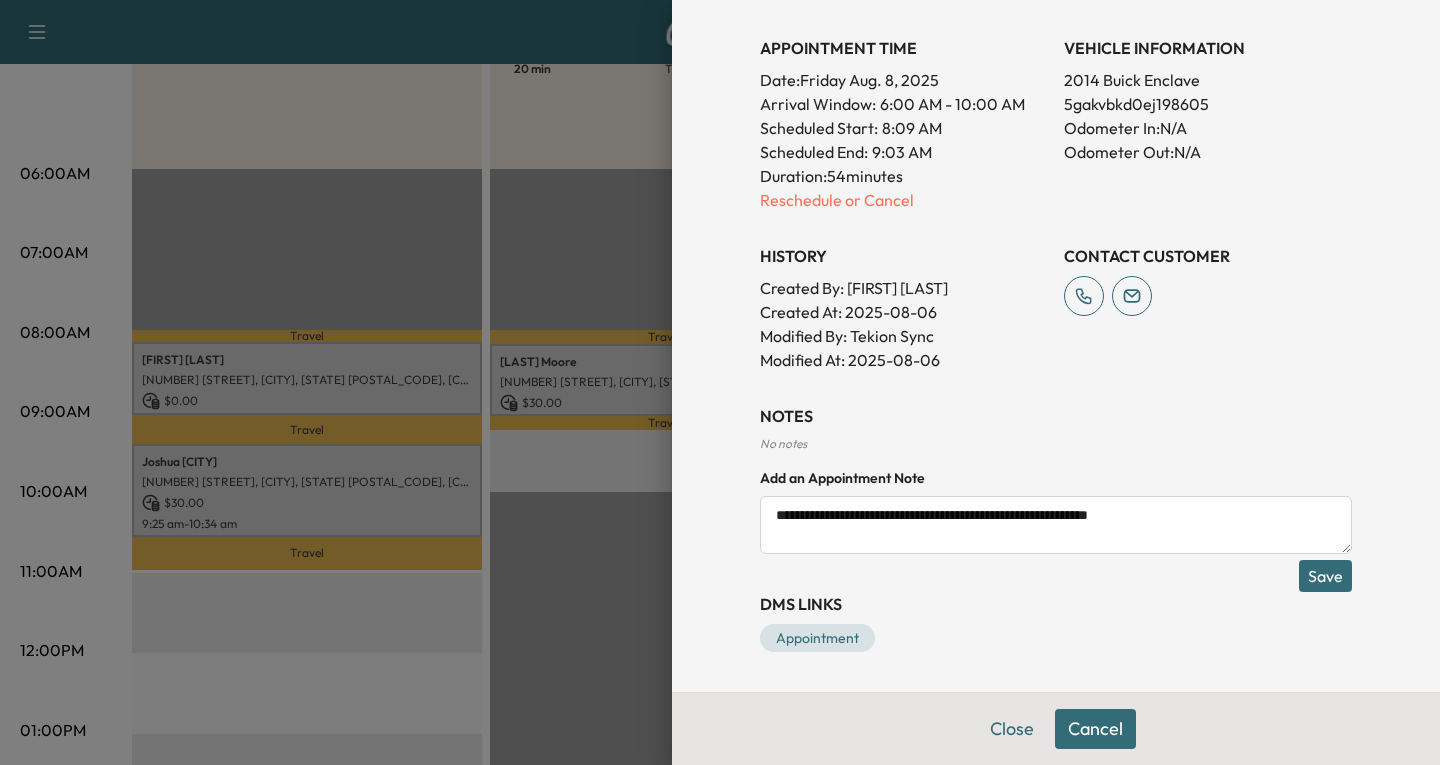 click on "**********" at bounding box center [1056, 525] 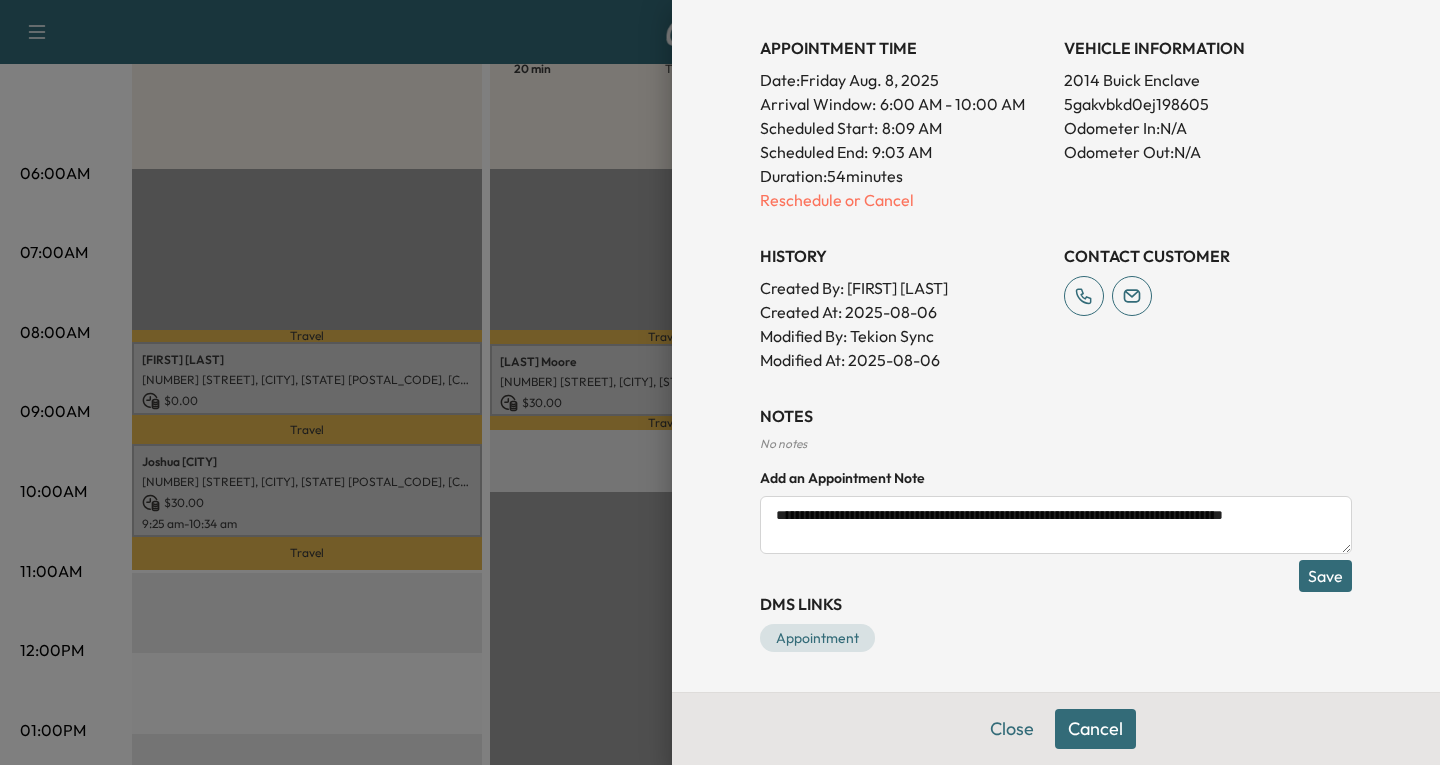 type on "**********" 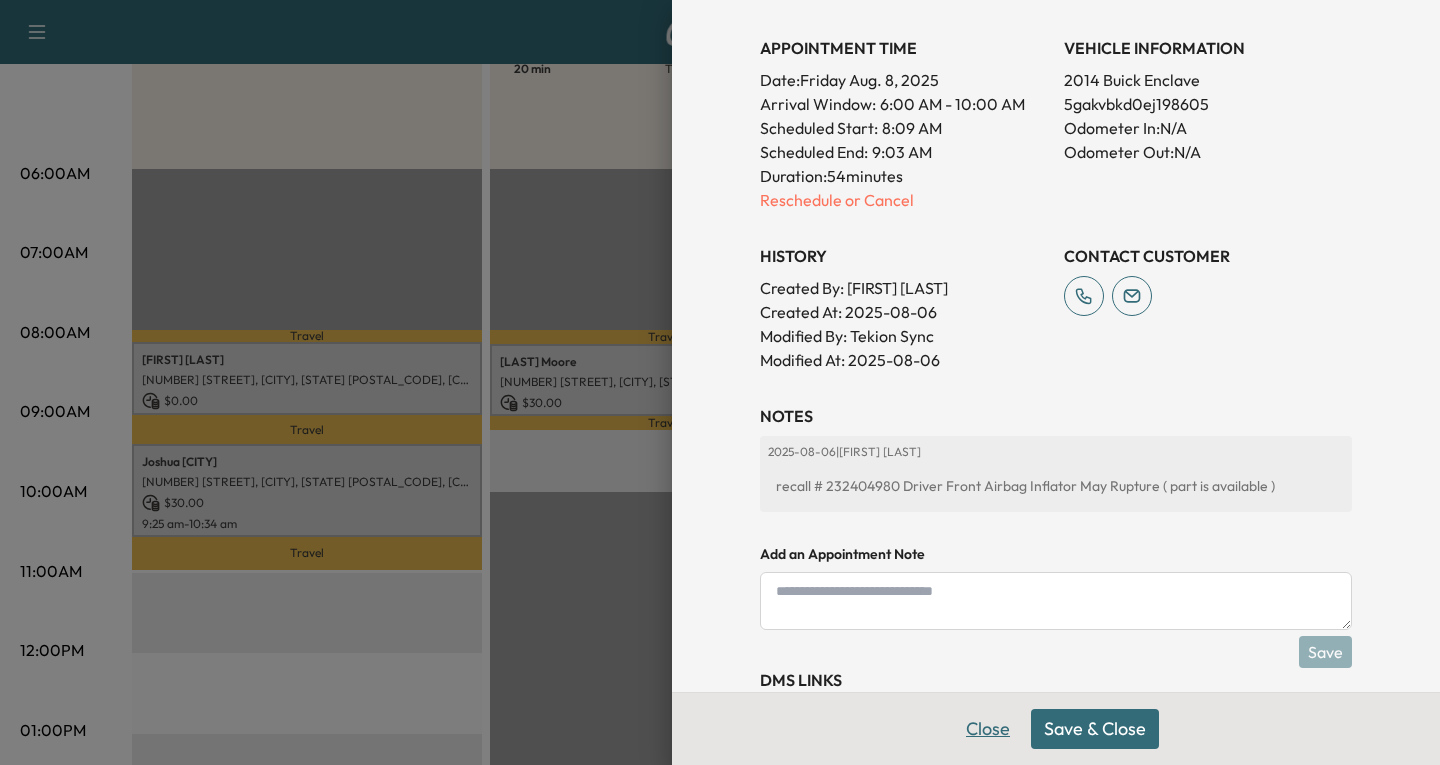 click on "Close" at bounding box center [988, 729] 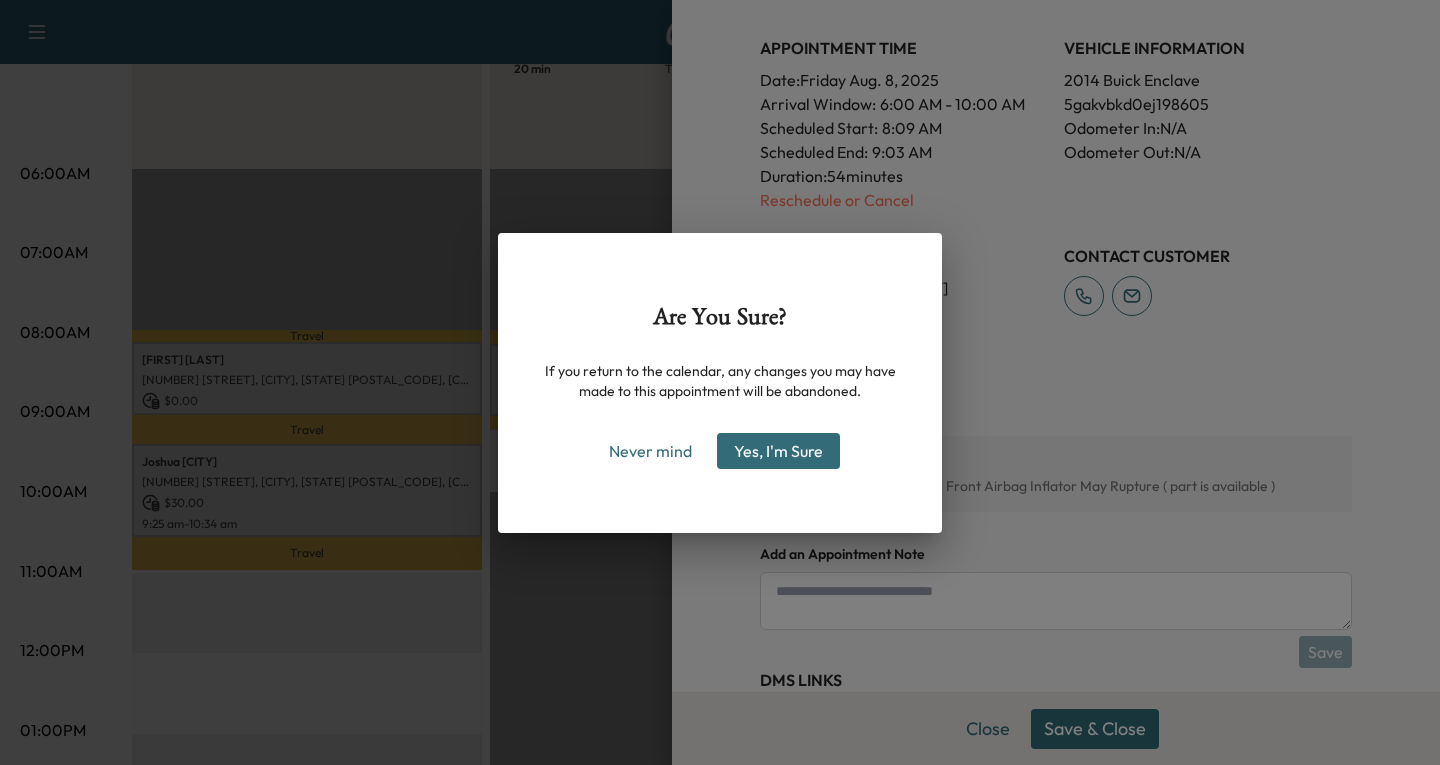 drag, startPoint x: 851, startPoint y: 710, endPoint x: 841, endPoint y: 713, distance: 10.440307 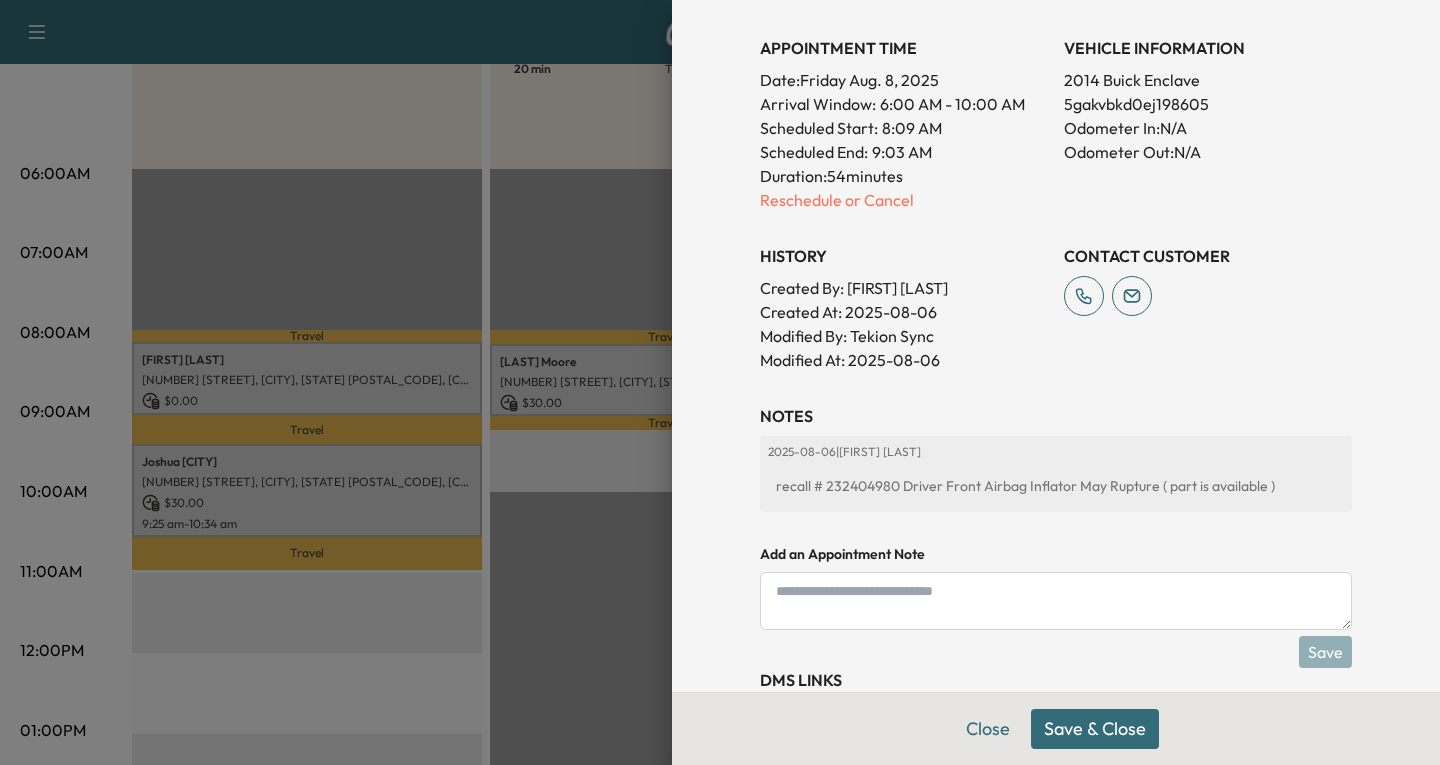 click on "Save & Close" at bounding box center (1095, 729) 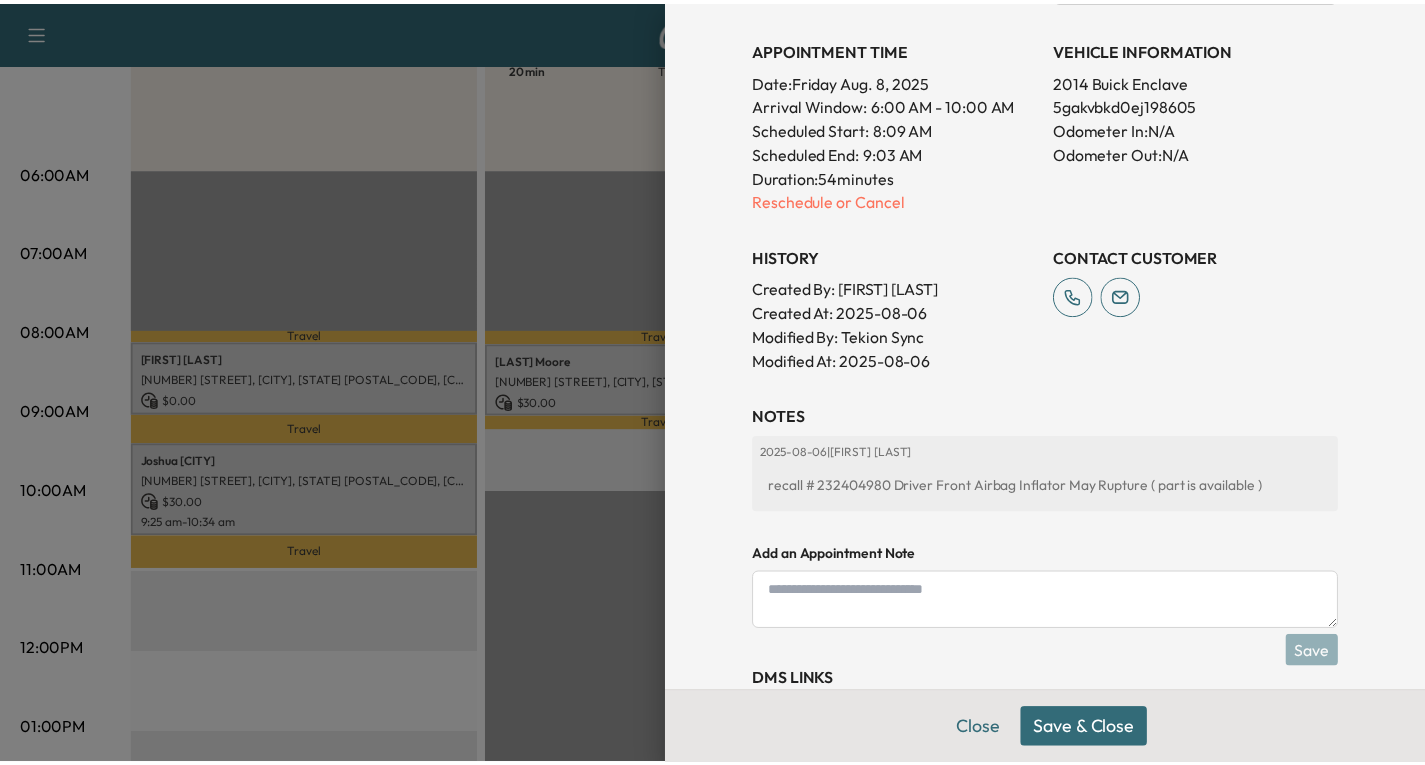 scroll, scrollTop: 583, scrollLeft: 0, axis: vertical 